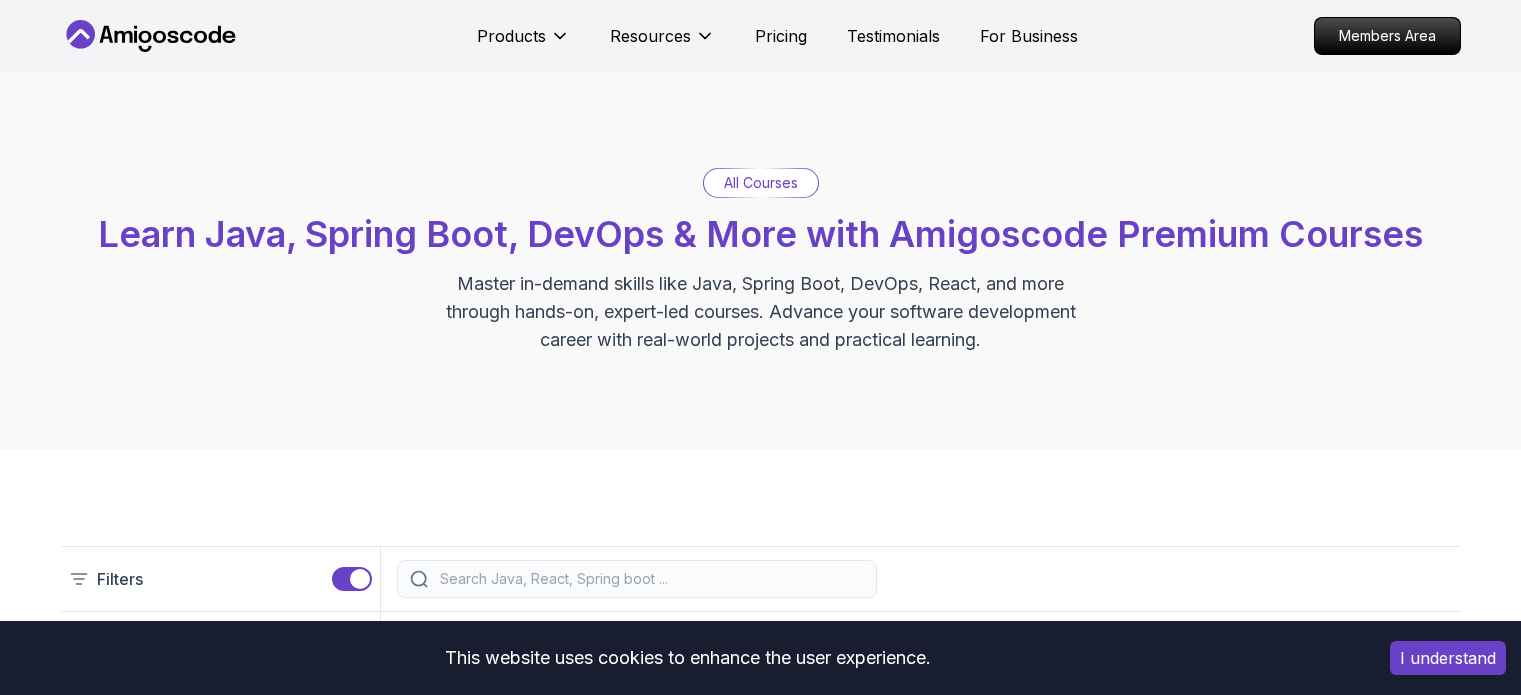 scroll, scrollTop: 0, scrollLeft: 0, axis: both 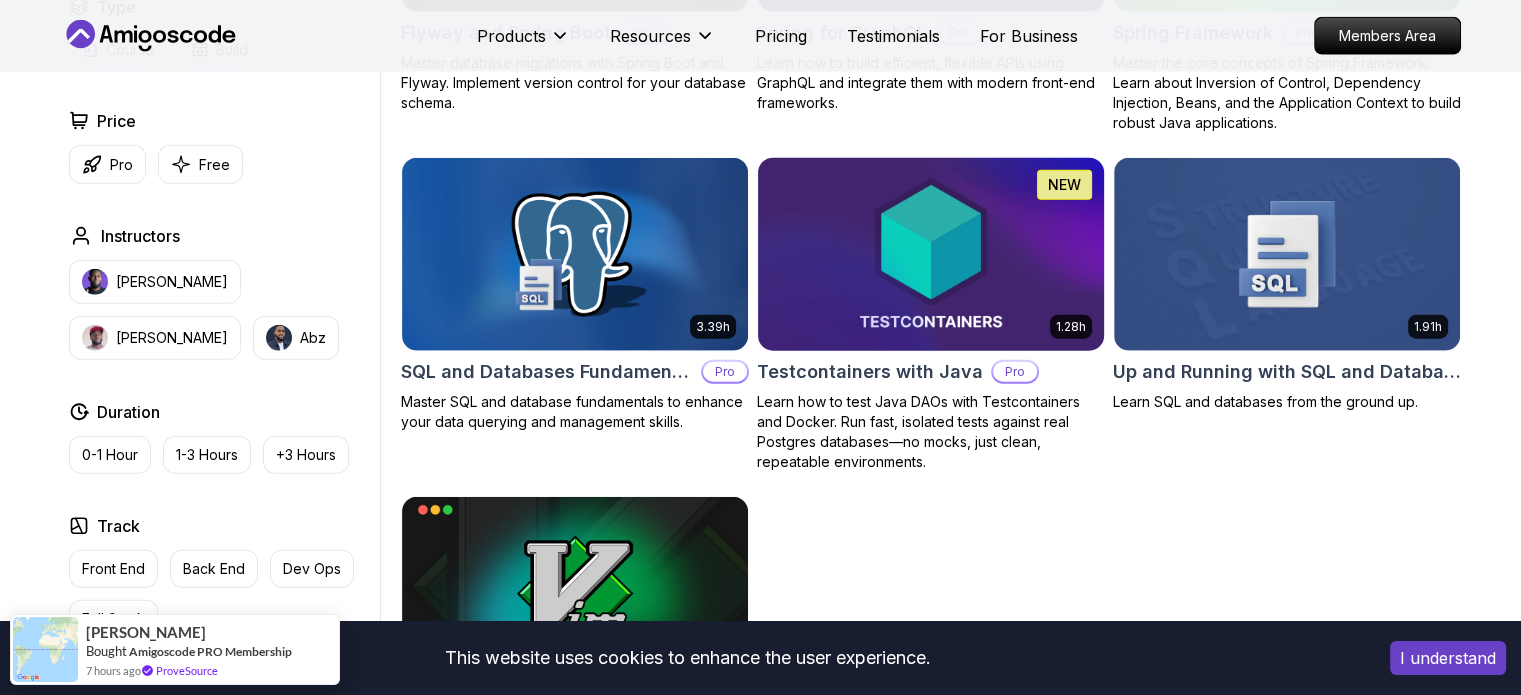 click on "This website uses cookies to enhance the user experience. I understand Products Resources Pricing Testimonials For Business Members Area Products Resources Pricing Testimonials For Business Members Area All Courses Learn Java, Spring Boot, DevOps & More with Amigoscode Premium Courses Master in-demand skills like Java, Spring Boot, DevOps, React, and more through hands-on, expert-led courses. Advance your software development career with real-world projects and practical learning. Filters Filters Type Course Build Price Pro Free Instructors Nelson Djalo Richard Abz Duration 0-1 Hour 1-3 Hours +3 Hours Track Front End Back End Dev Ops Full Stack Level Junior Mid-level Senior 6.00h Linux Fundamentals Pro Learn the fundamentals of Linux and how to use the command line 5.18h Advanced Spring Boot Pro Dive deep into Spring Boot with our advanced course, designed to take your skills from intermediate to expert level. 3.30h Building APIs with Spring Boot Pro 1.67h NEW Spring Boot for Beginners 6.65h NEW Pro 2.41h Pro" at bounding box center (760, -1553) 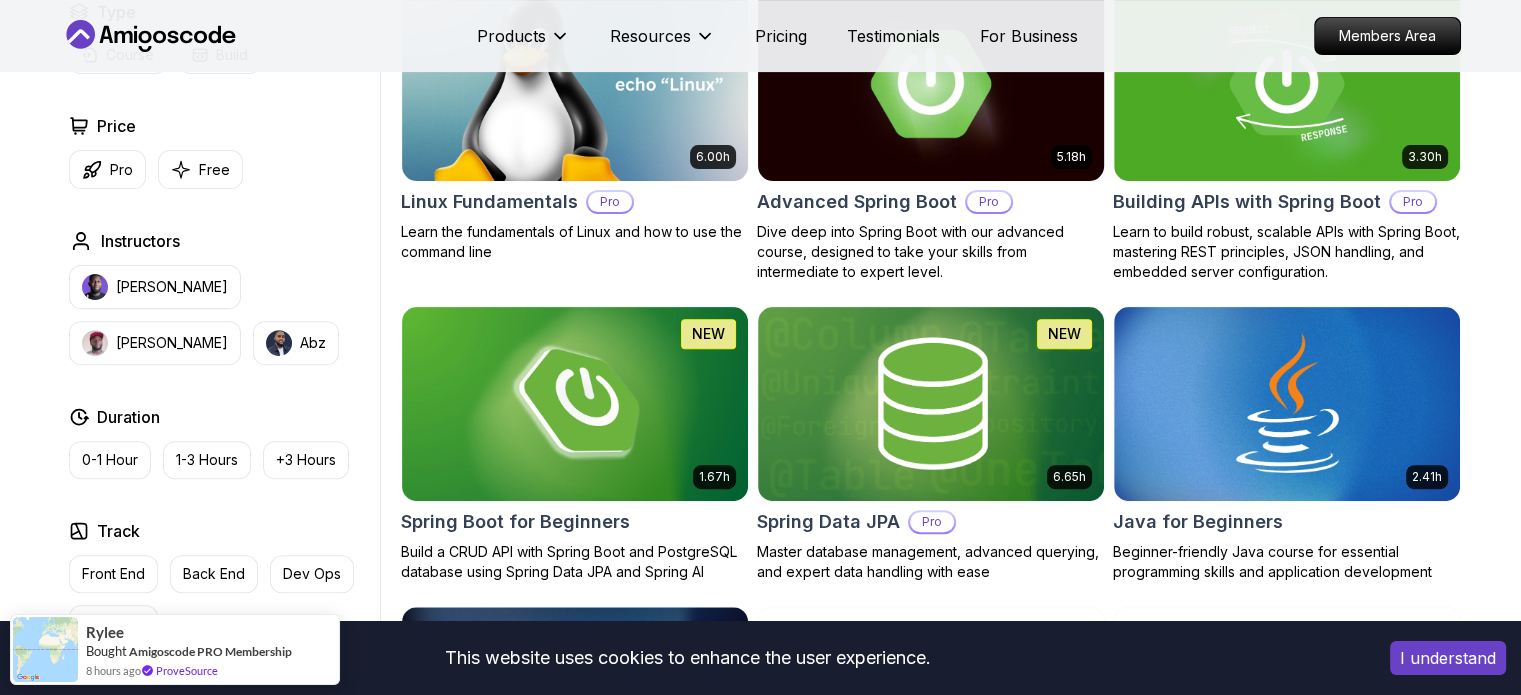scroll, scrollTop: 644, scrollLeft: 0, axis: vertical 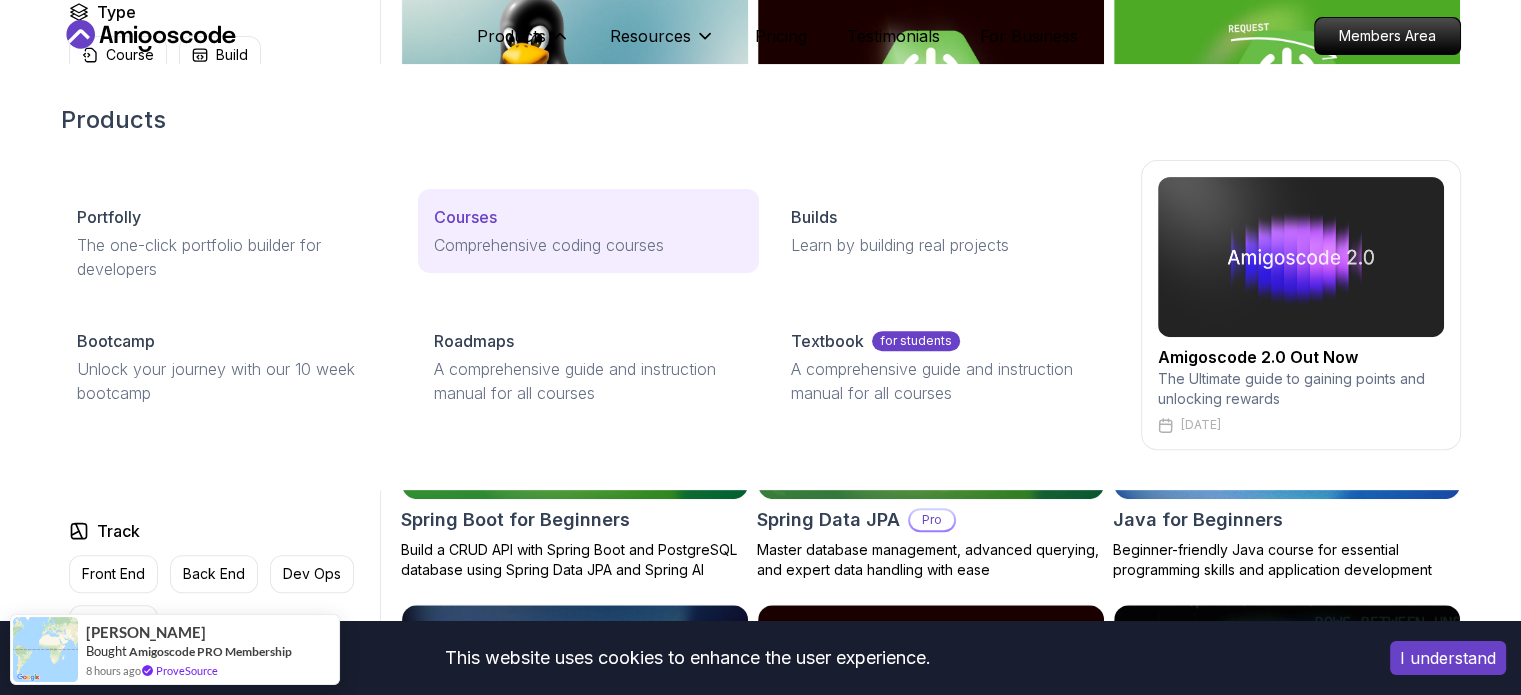 click on "Comprehensive coding courses" at bounding box center (588, 245) 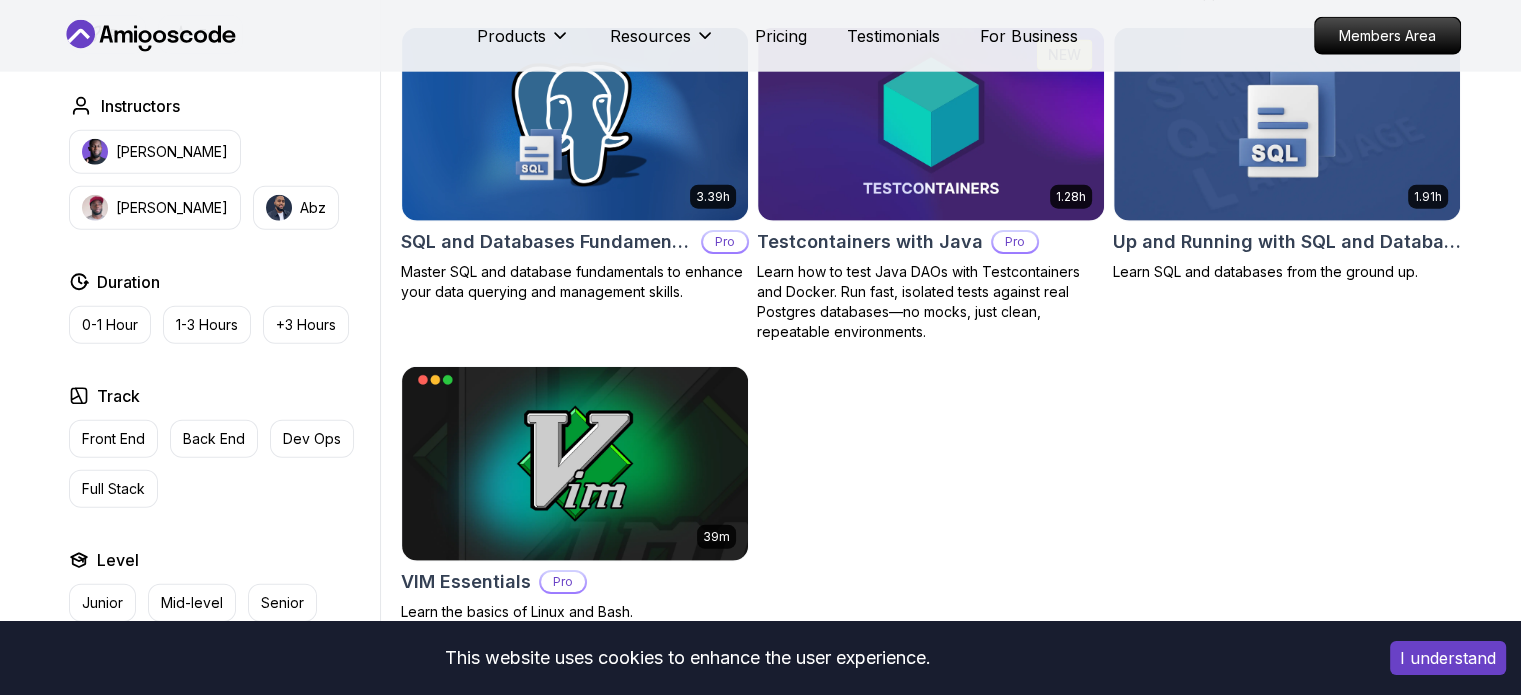 scroll, scrollTop: 5056, scrollLeft: 0, axis: vertical 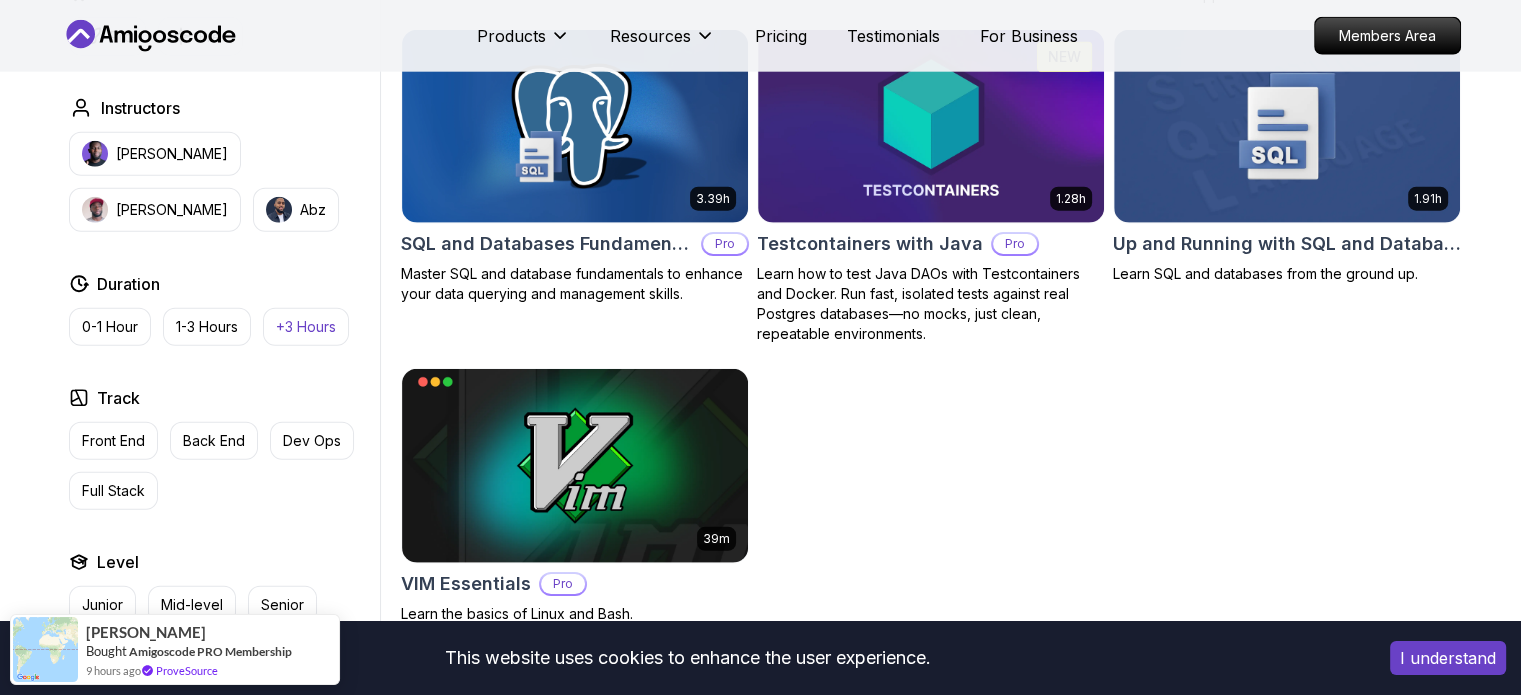 click on "+3 Hours" at bounding box center [306, 327] 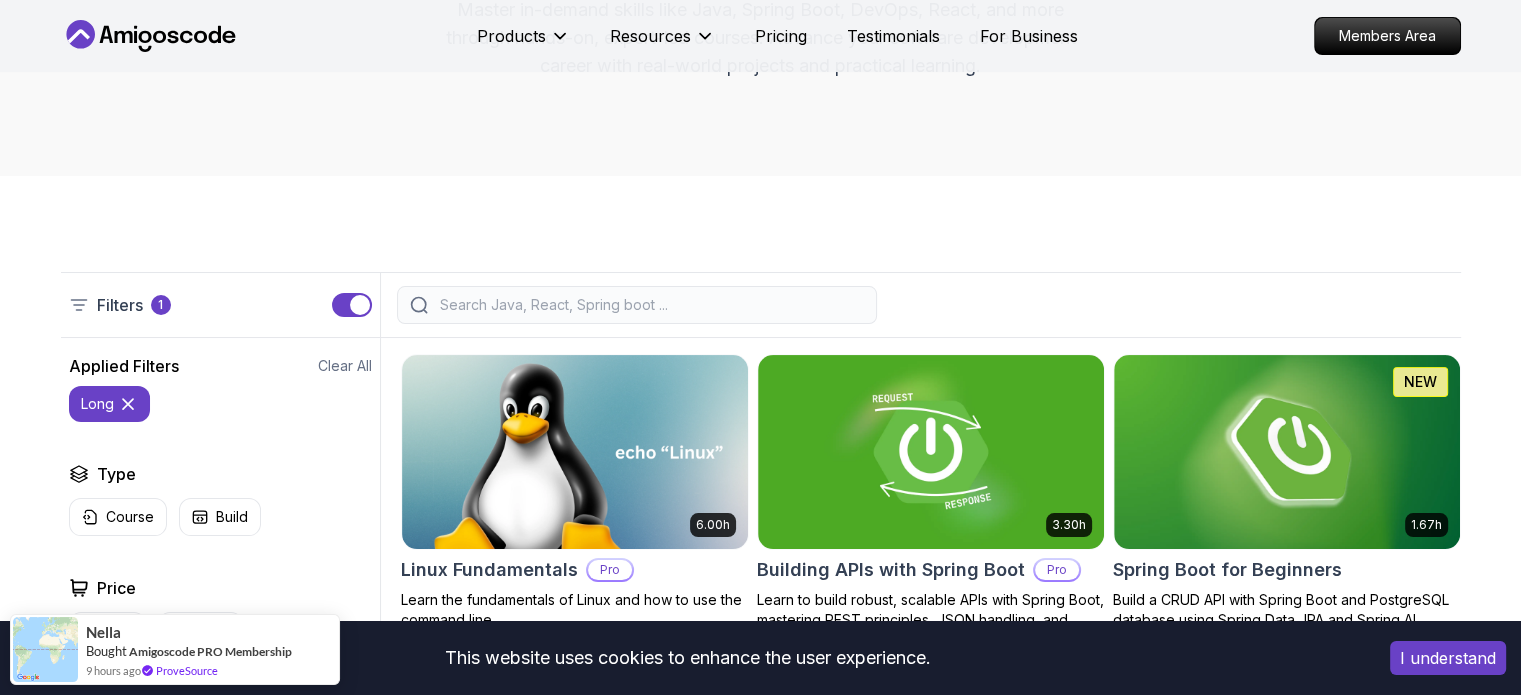 scroll, scrollTop: 304, scrollLeft: 0, axis: vertical 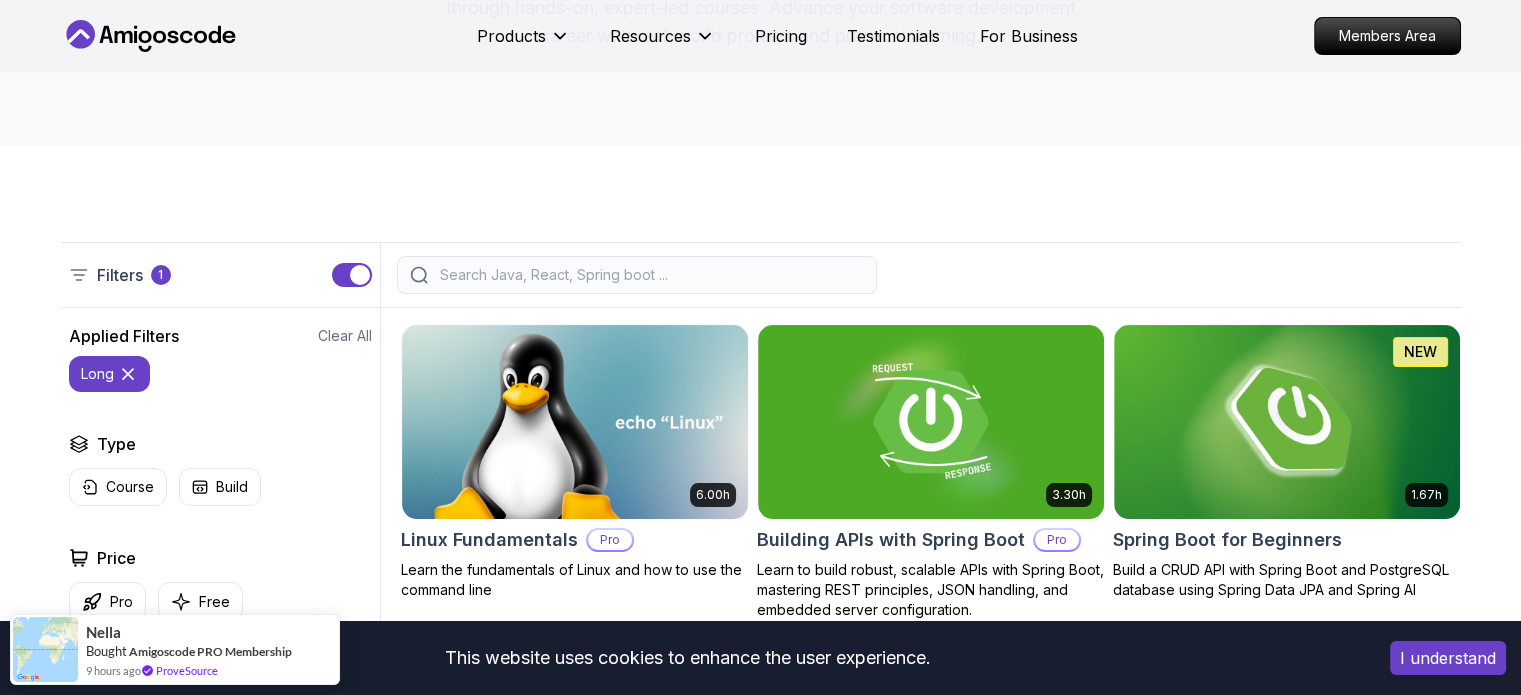 click at bounding box center [650, 275] 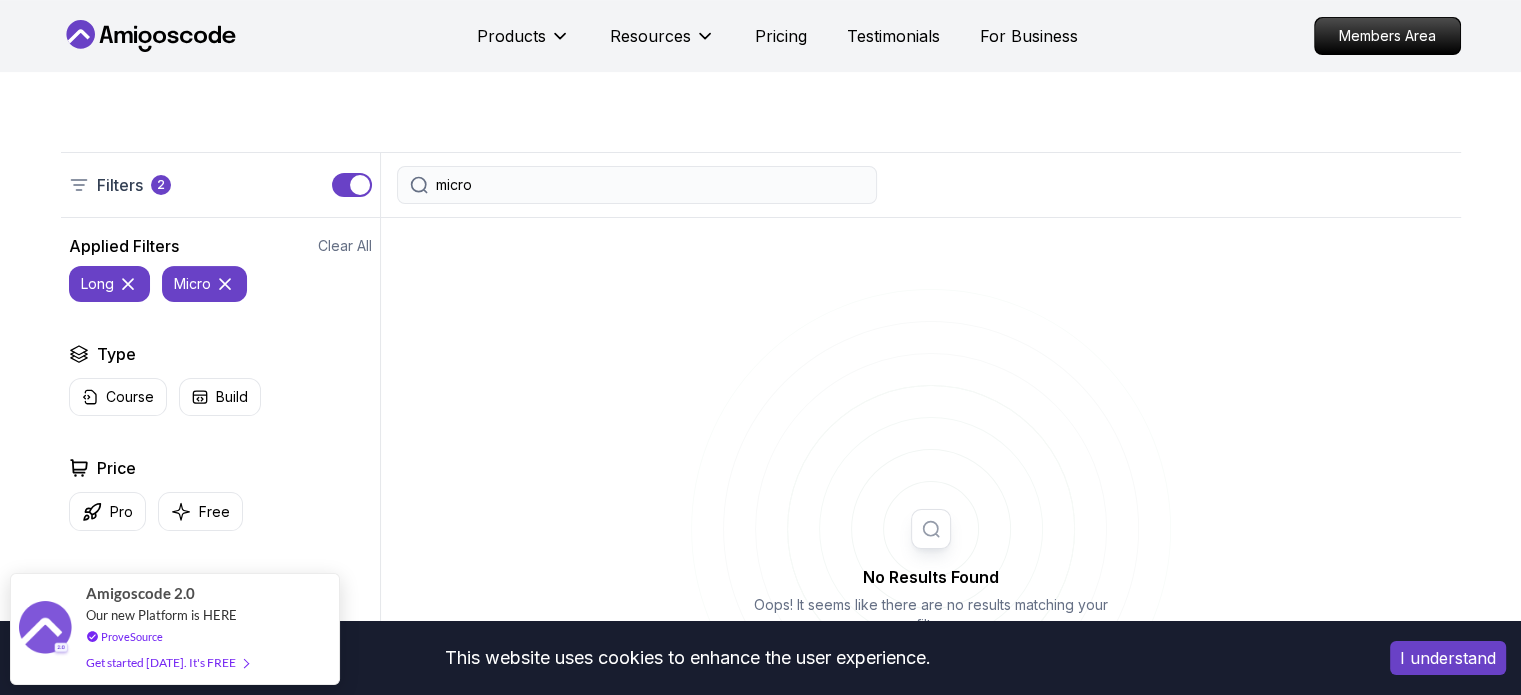 scroll, scrollTop: 392, scrollLeft: 0, axis: vertical 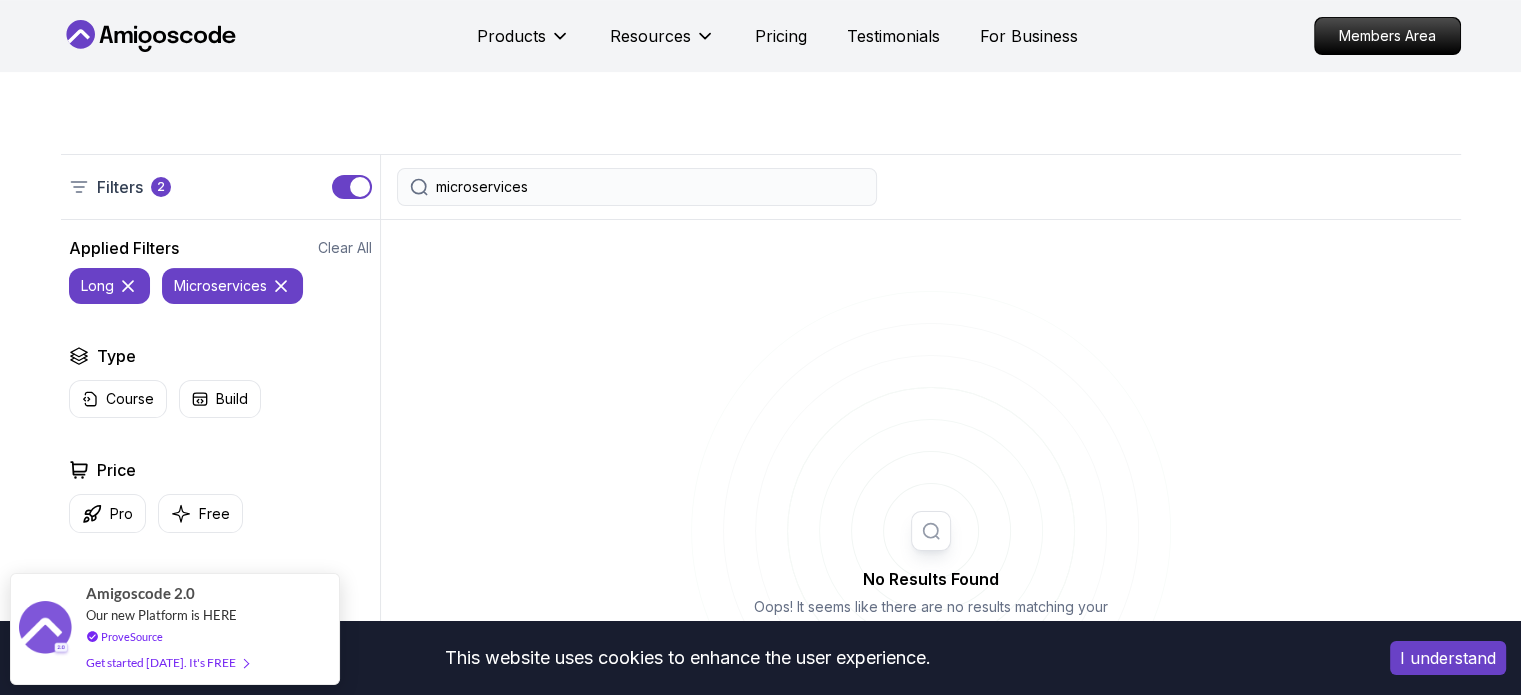 type on "microservices" 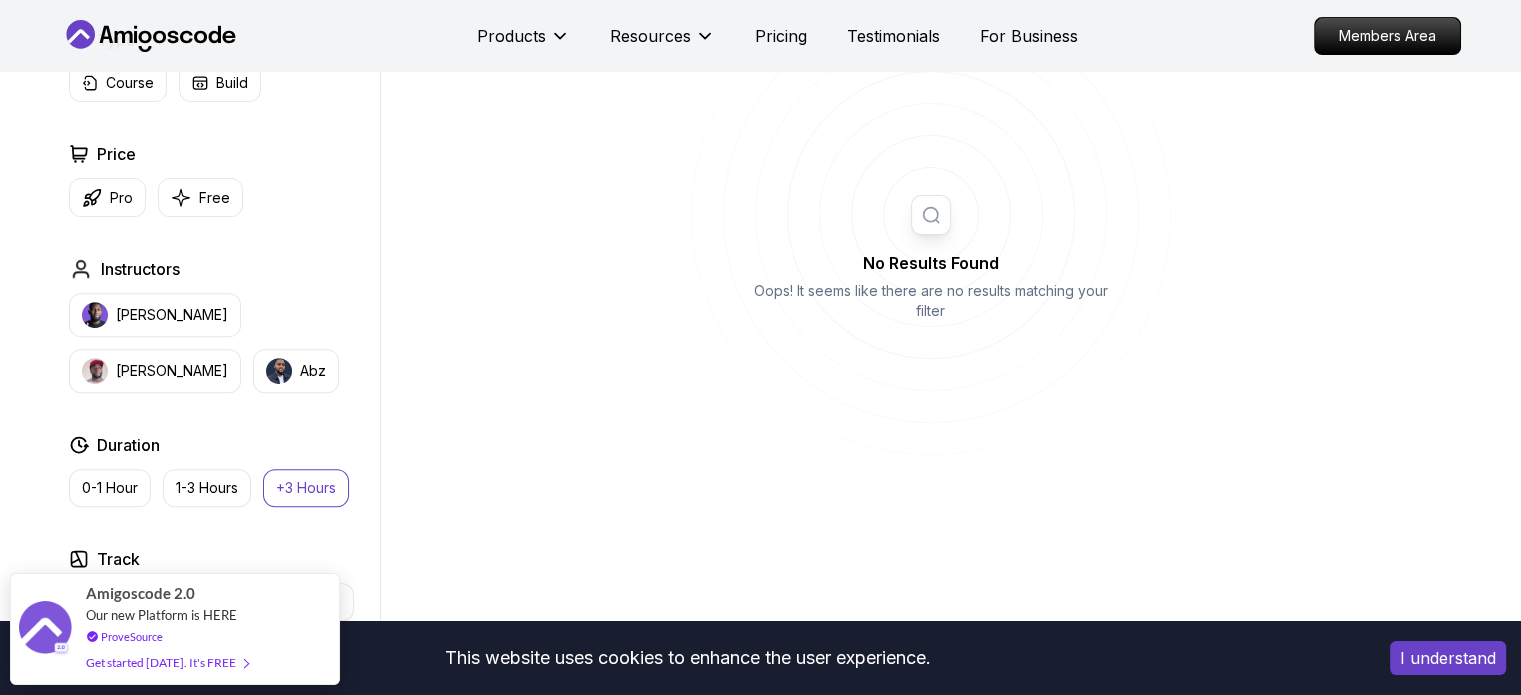 scroll, scrollTop: 716, scrollLeft: 0, axis: vertical 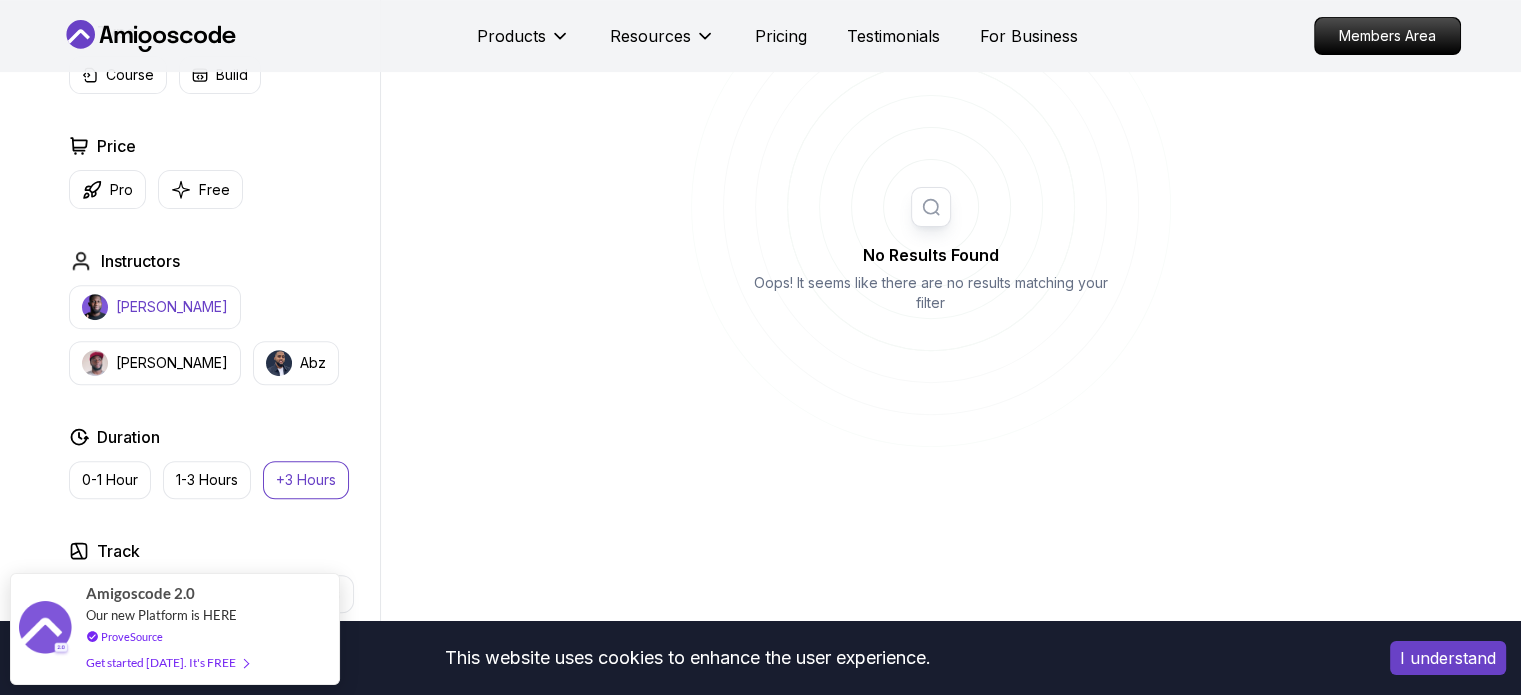 click on "[PERSON_NAME]" at bounding box center [172, 307] 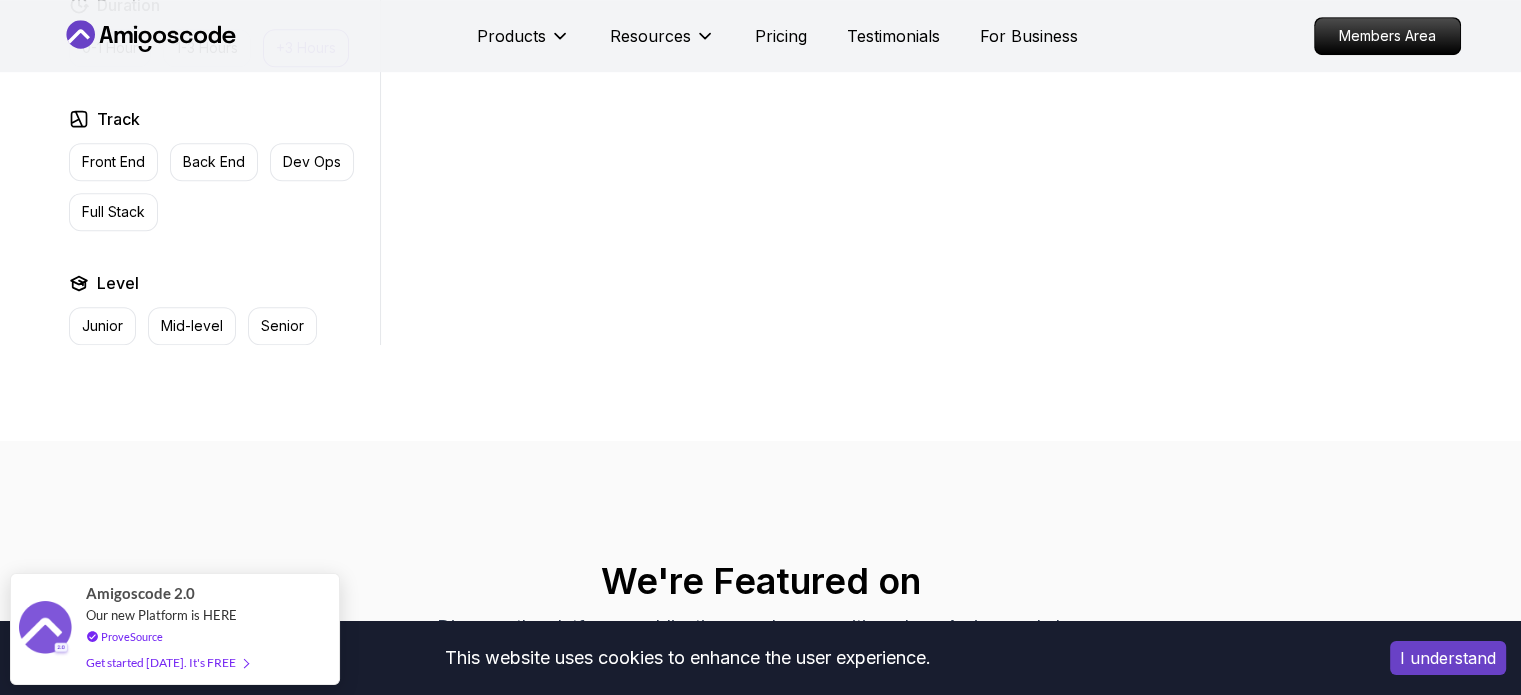 scroll, scrollTop: 1222, scrollLeft: 0, axis: vertical 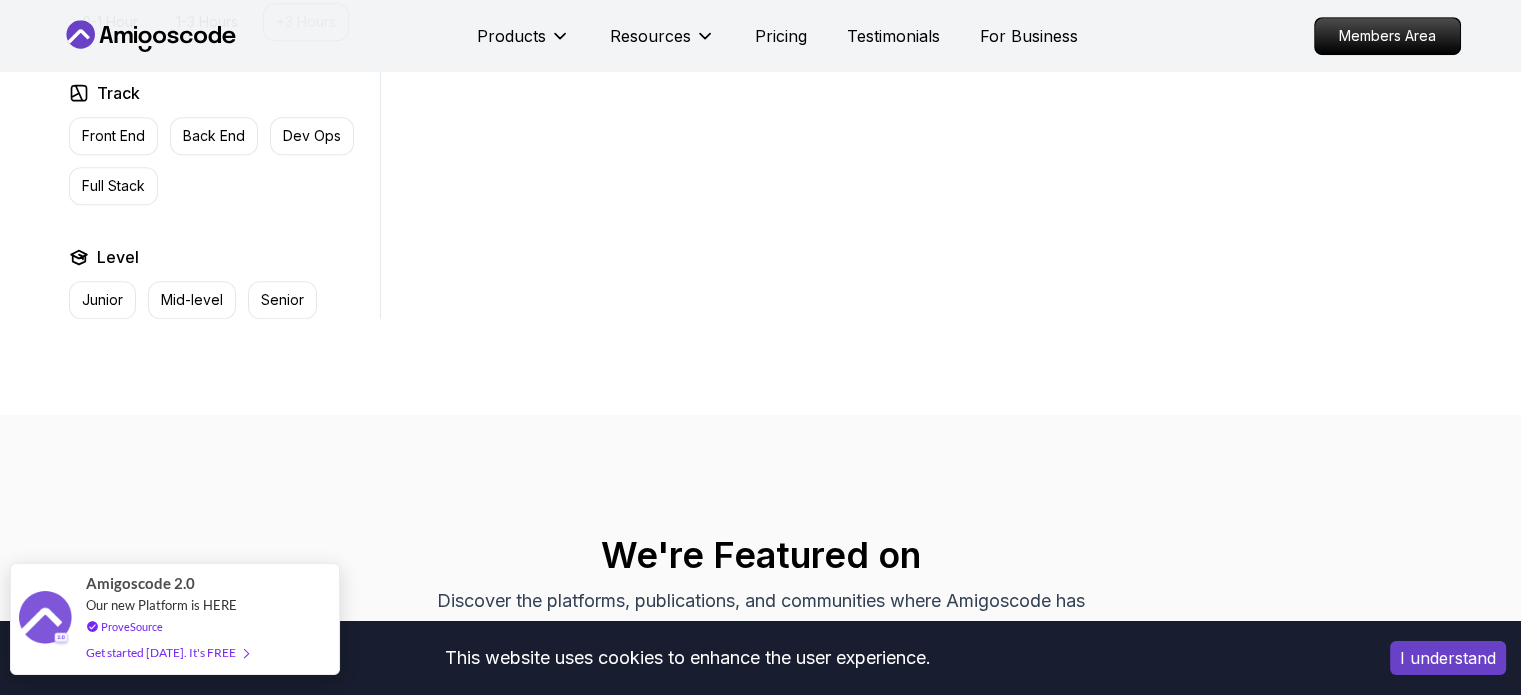 click on "ProveSource" at bounding box center (132, 626) 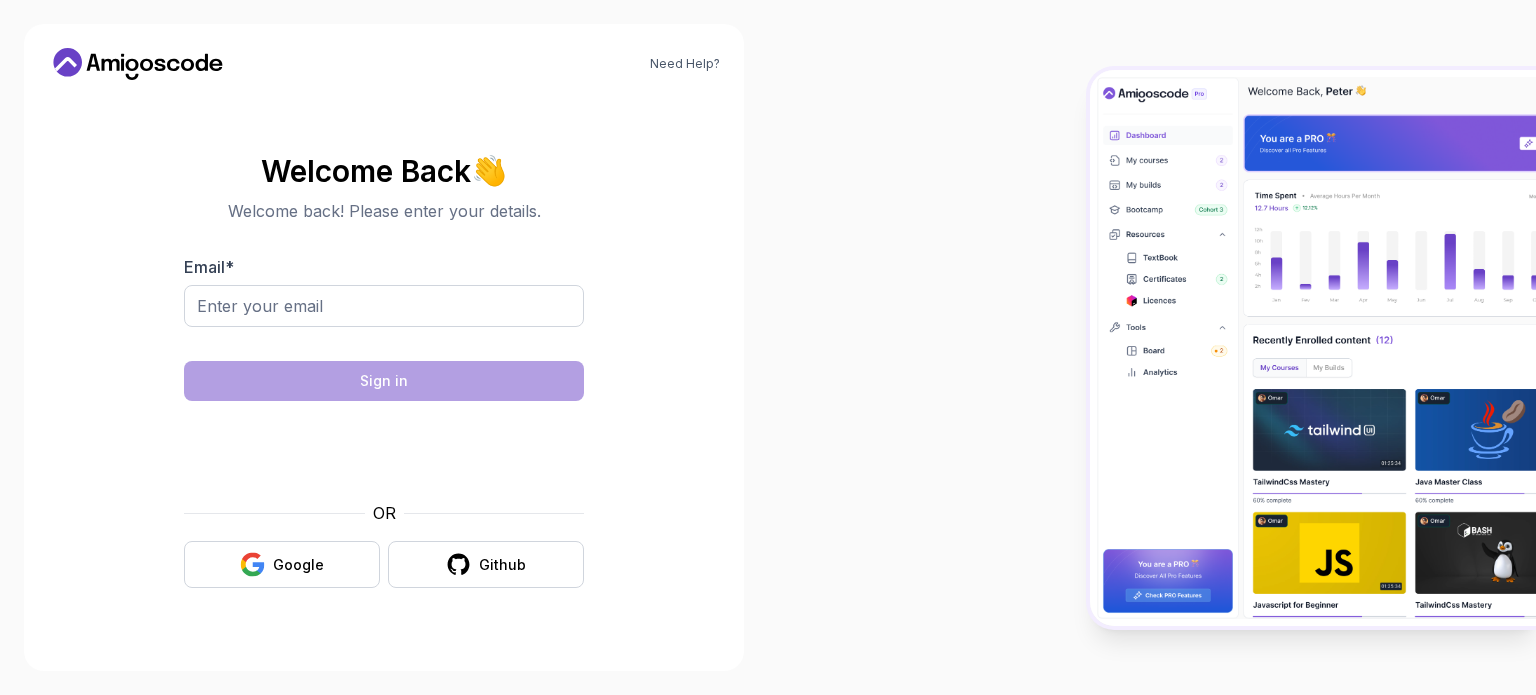 scroll, scrollTop: 0, scrollLeft: 0, axis: both 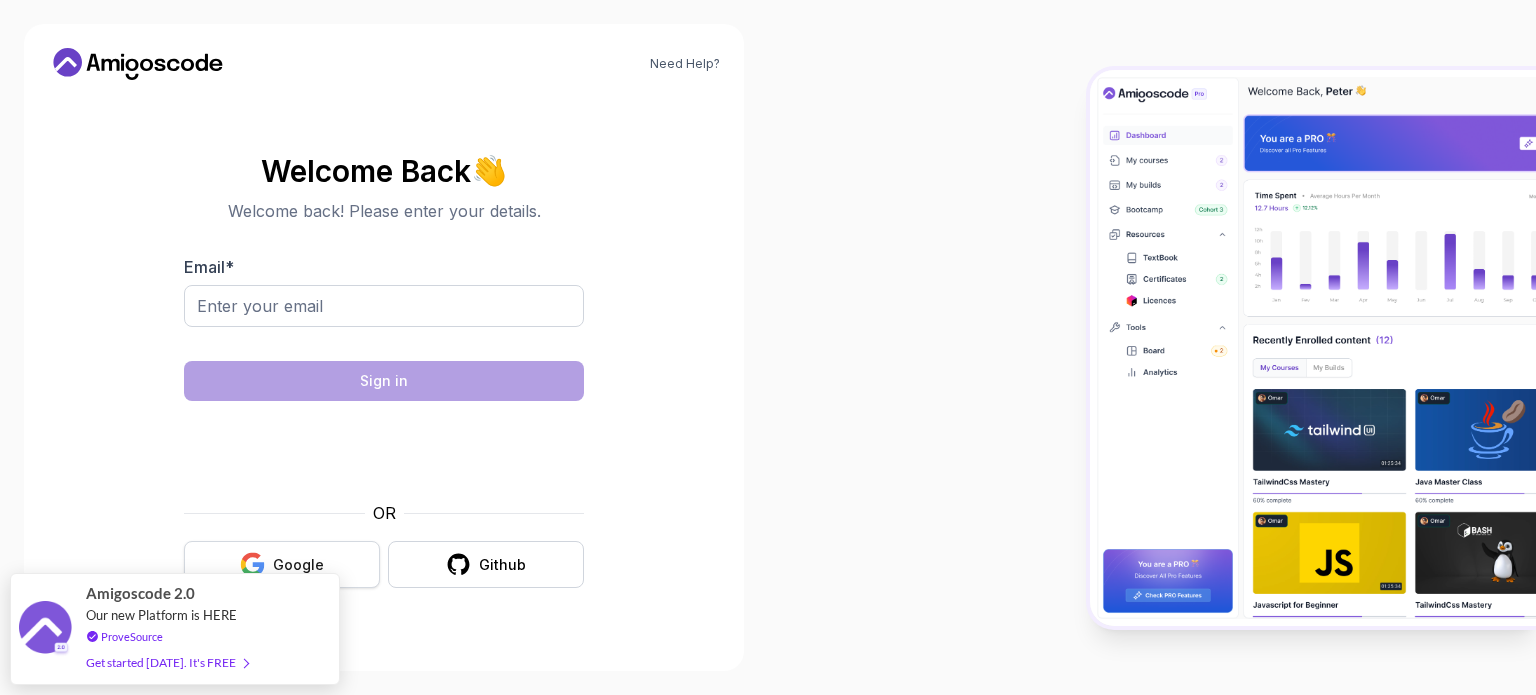click on "Google" at bounding box center [282, 564] 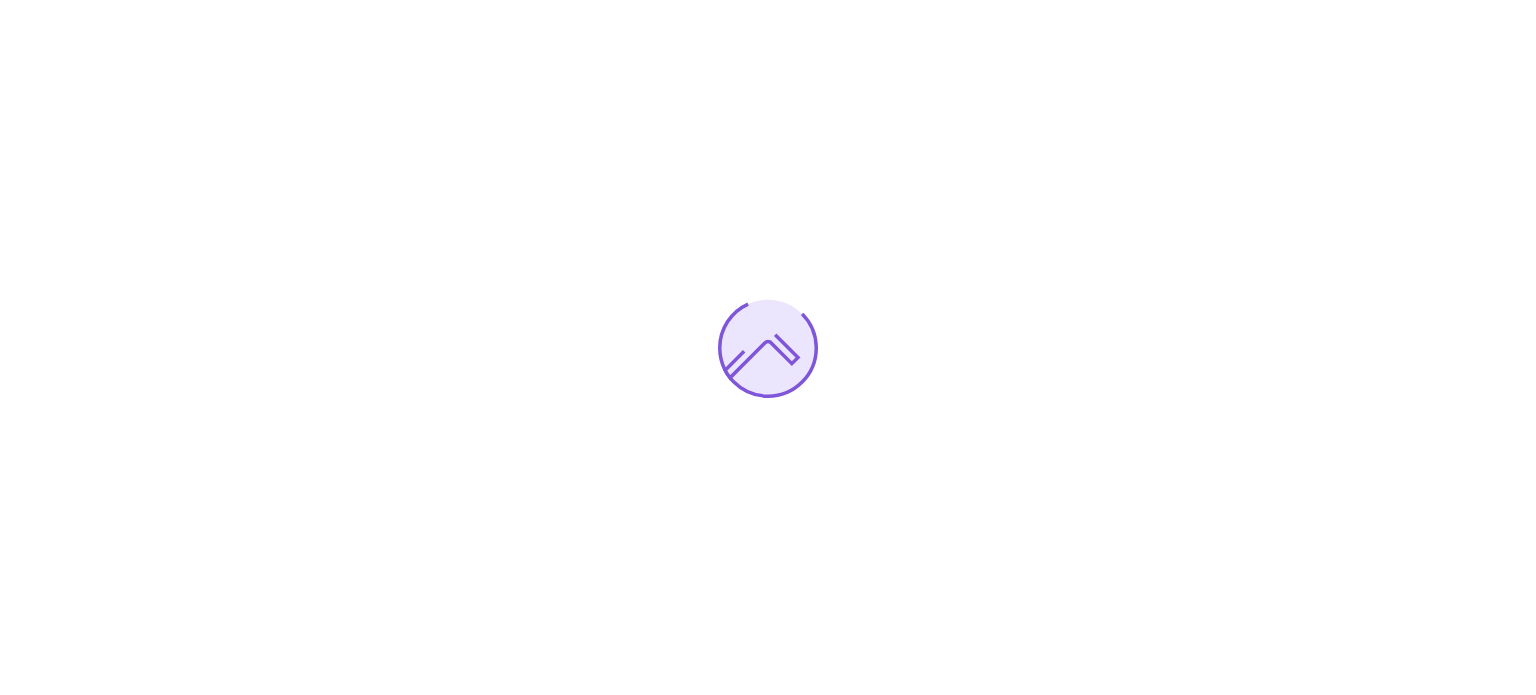 scroll, scrollTop: 0, scrollLeft: 0, axis: both 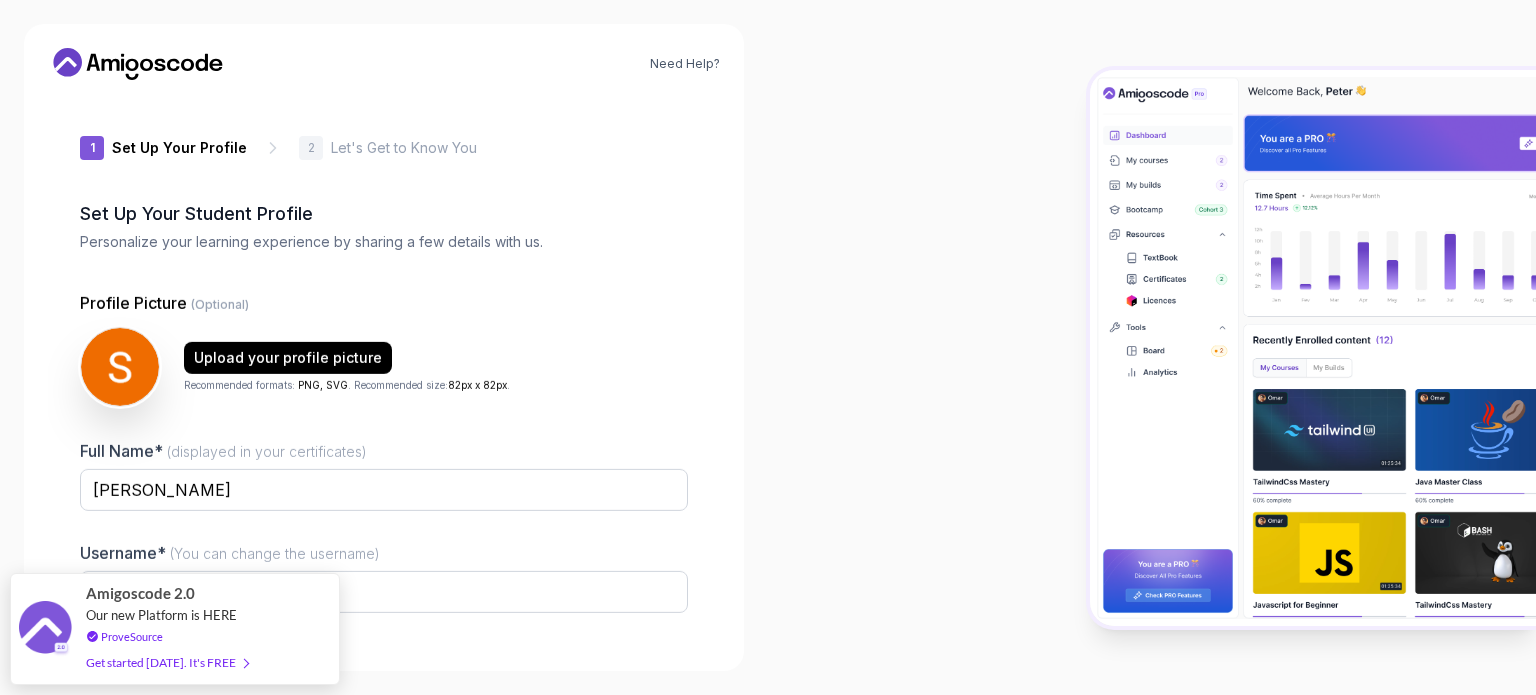 type on "keenmustange9996" 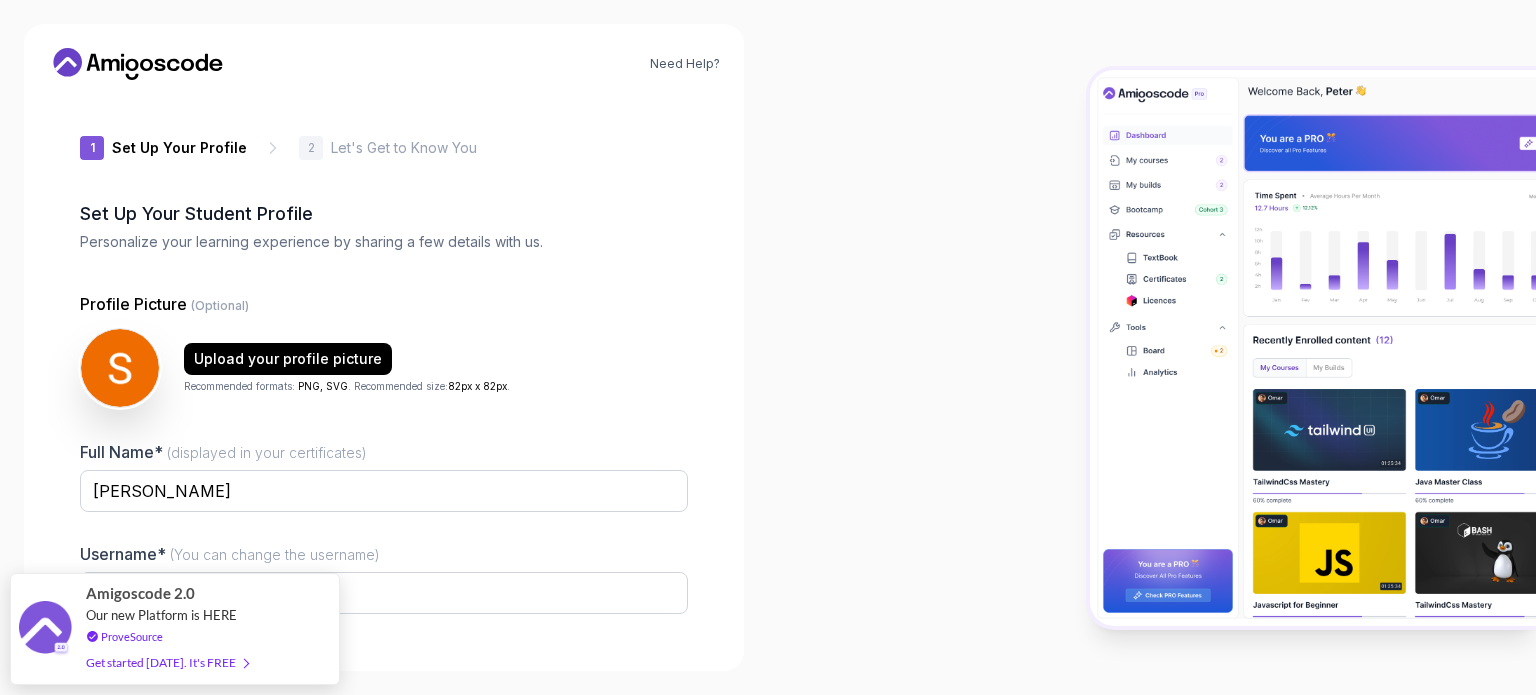 scroll, scrollTop: 138, scrollLeft: 0, axis: vertical 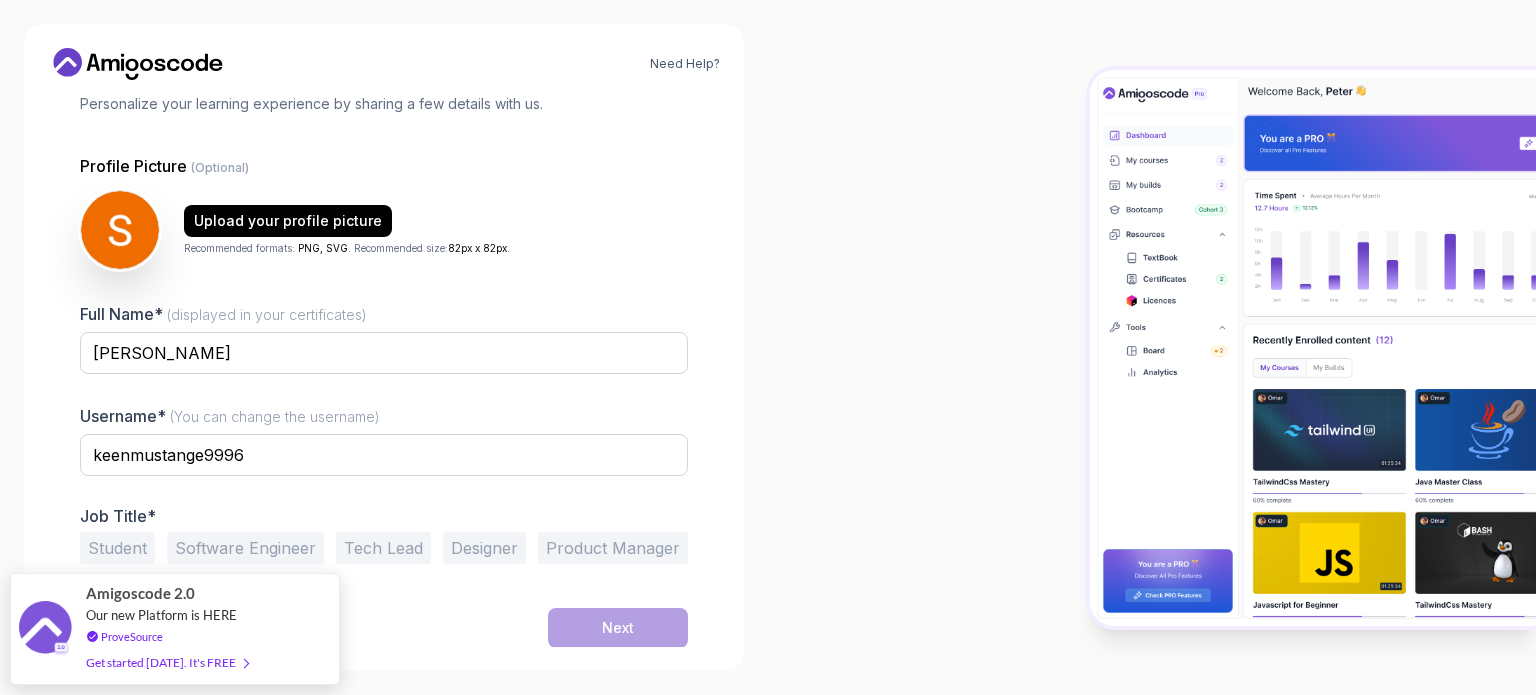 click on "Software Engineer" at bounding box center (245, 548) 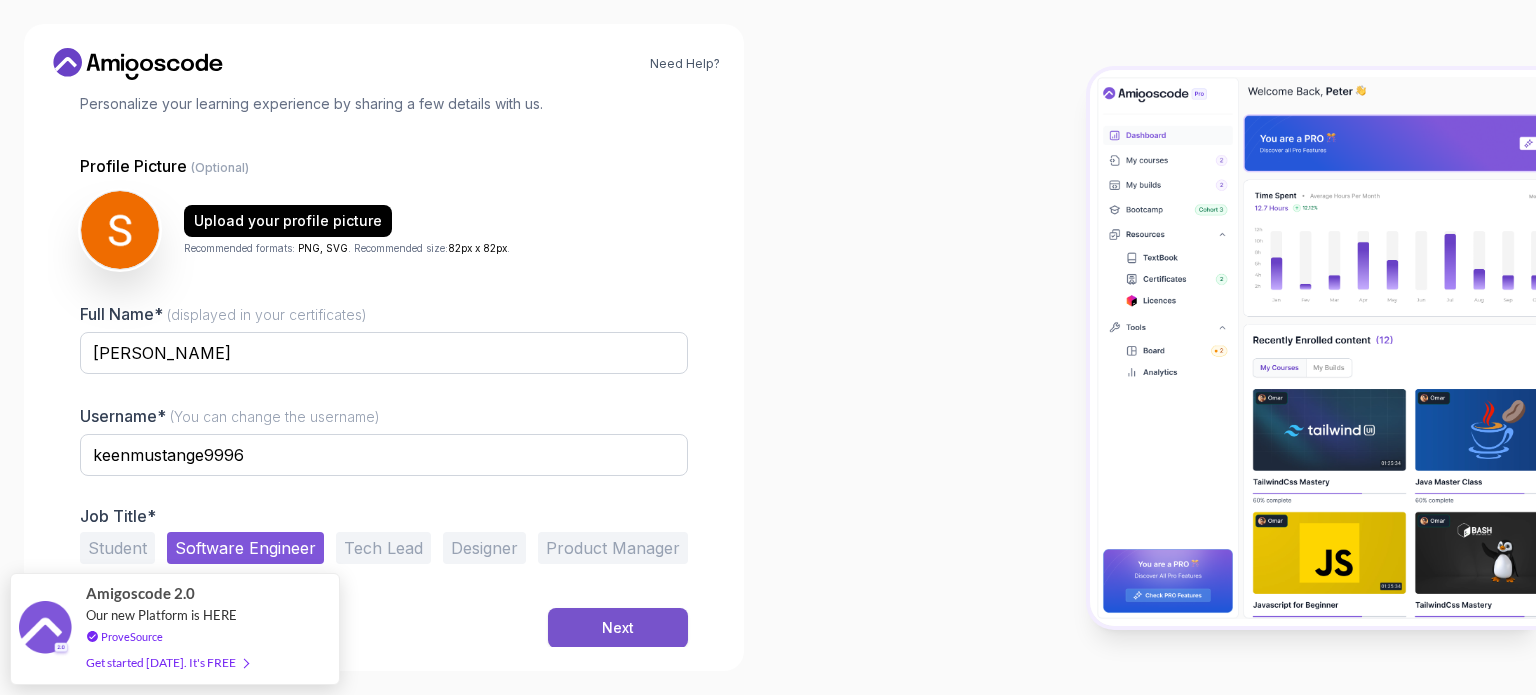 click on "Next" at bounding box center (618, 628) 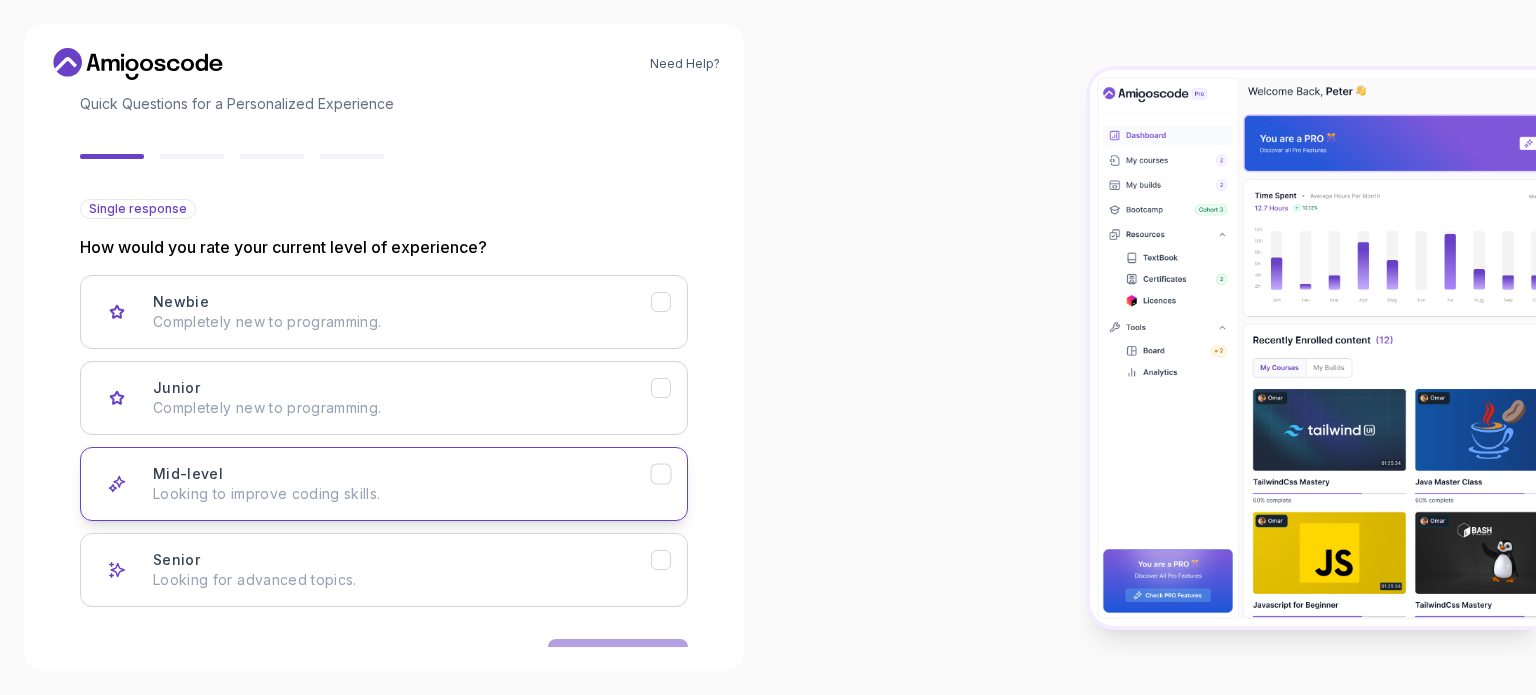 click on "Mid-level Looking to improve coding skills." at bounding box center (384, 484) 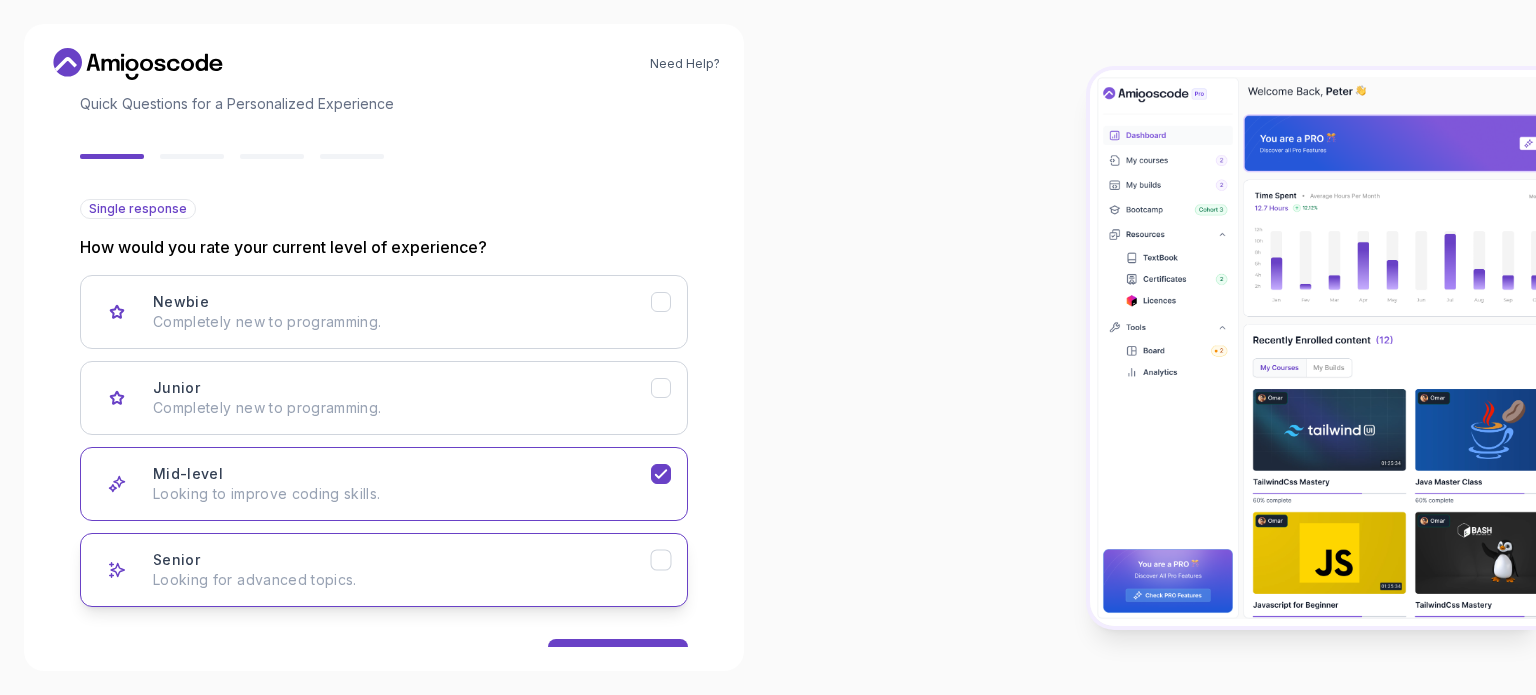 scroll, scrollTop: 200, scrollLeft: 0, axis: vertical 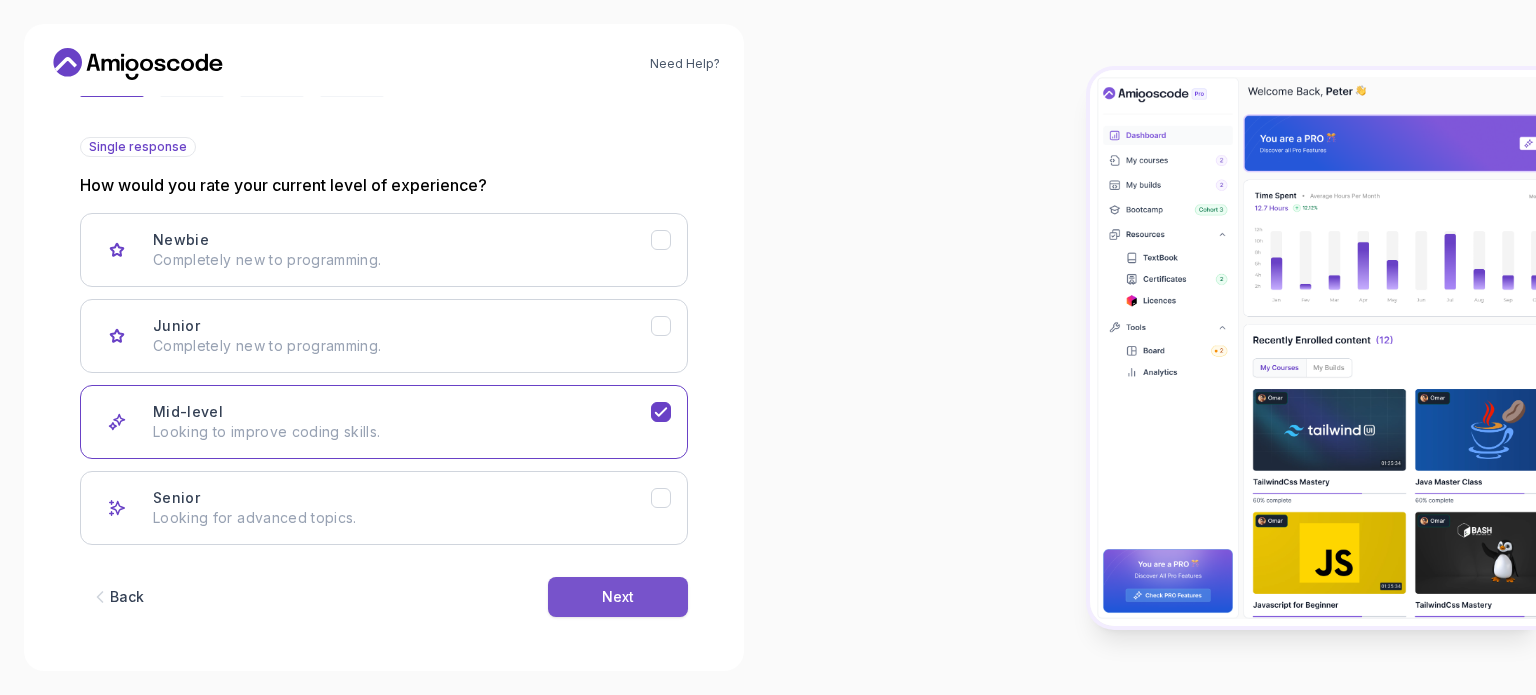 click on "Next" at bounding box center [618, 597] 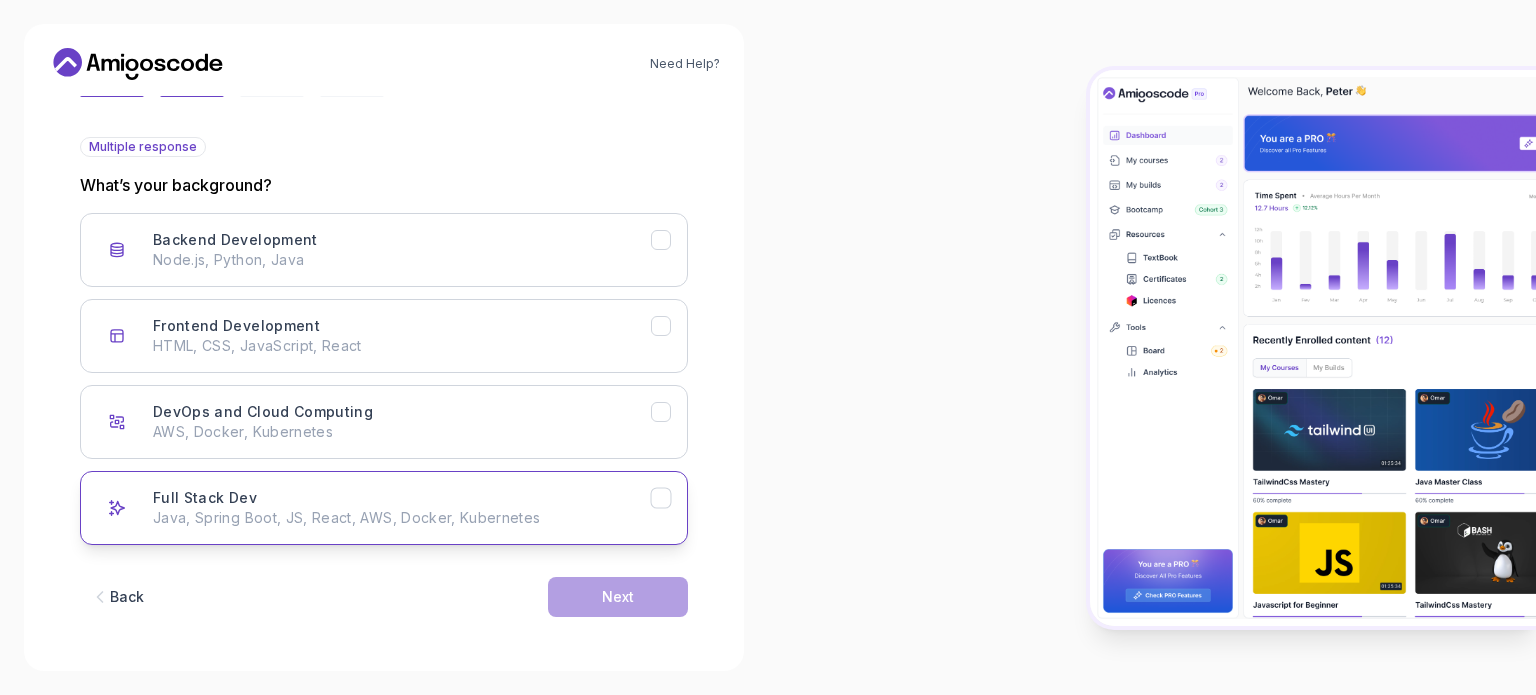 click on "Full Stack Dev Java, Spring Boot, JS, React, AWS, Docker, Kubernetes" at bounding box center [402, 508] 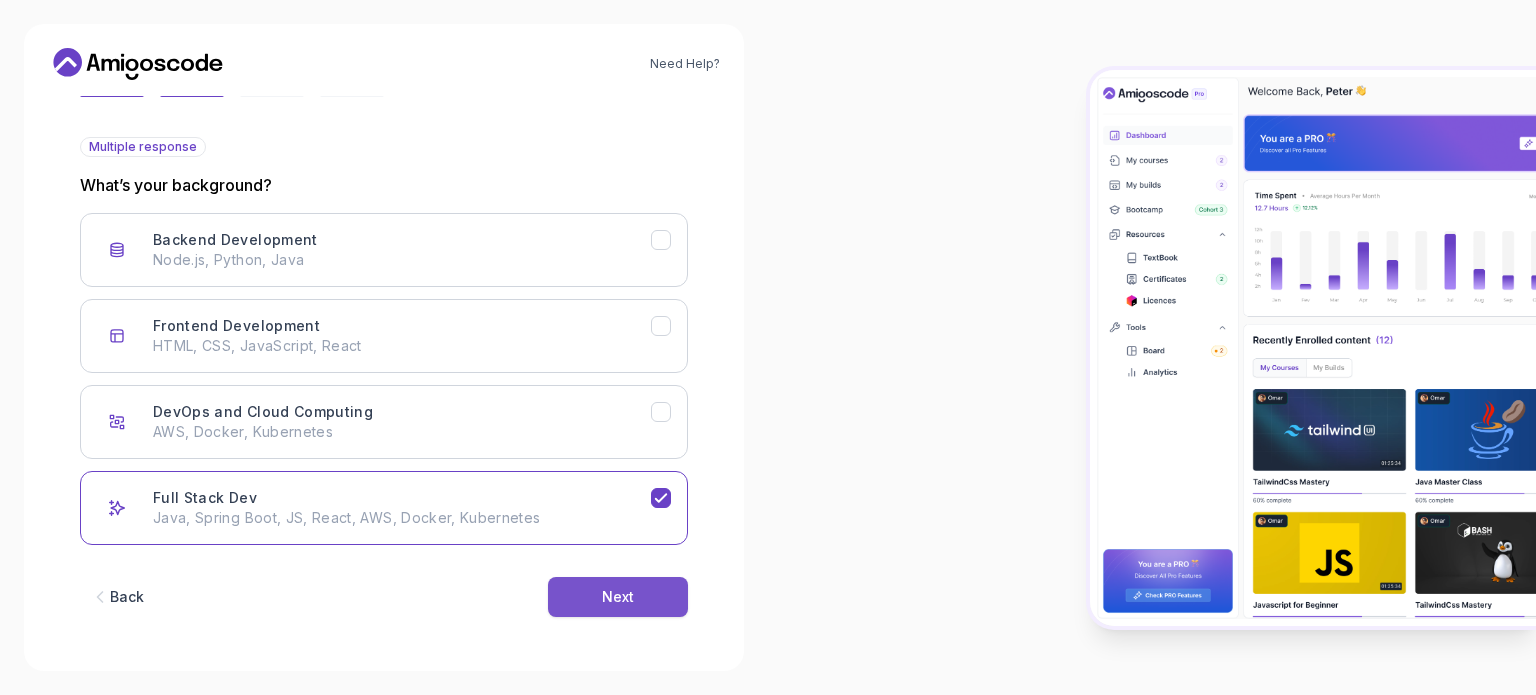 click on "Next" at bounding box center (618, 597) 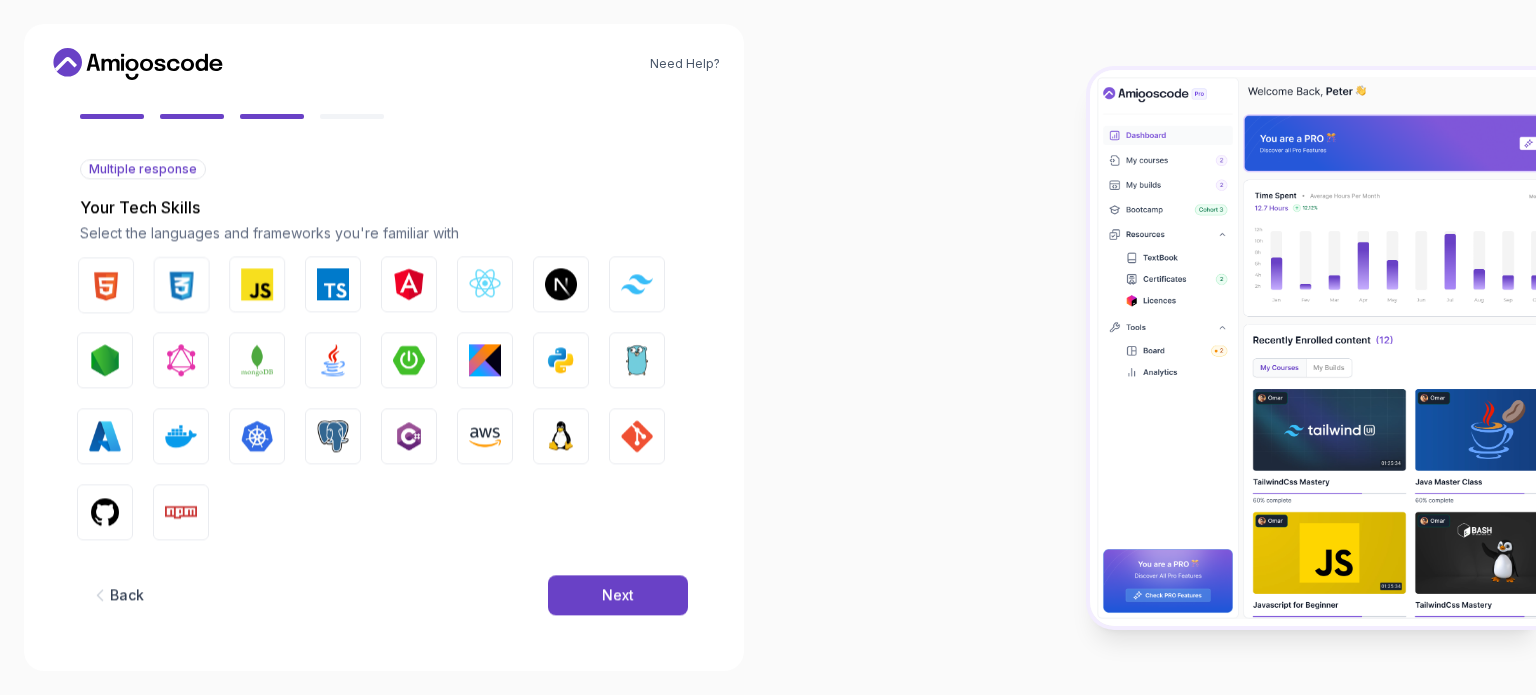 scroll, scrollTop: 177, scrollLeft: 0, axis: vertical 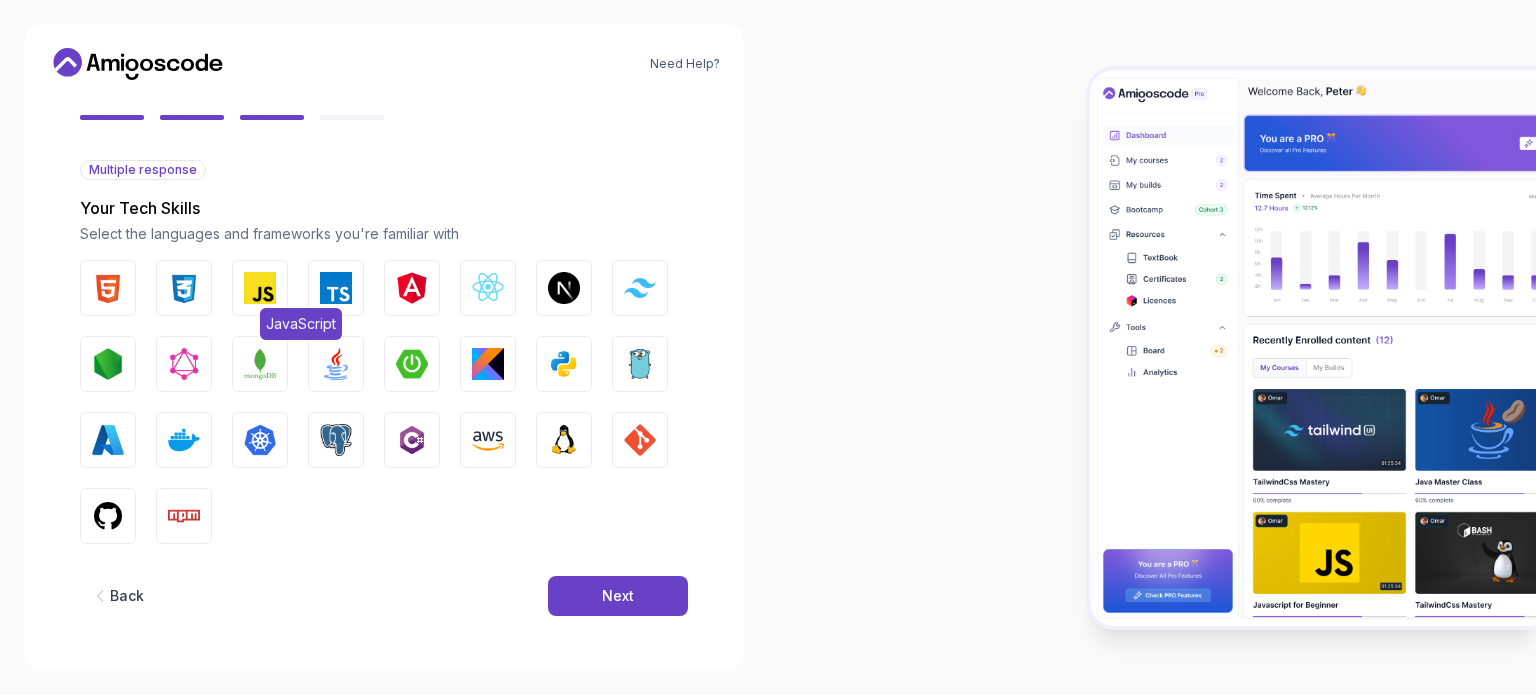 click at bounding box center [260, 288] 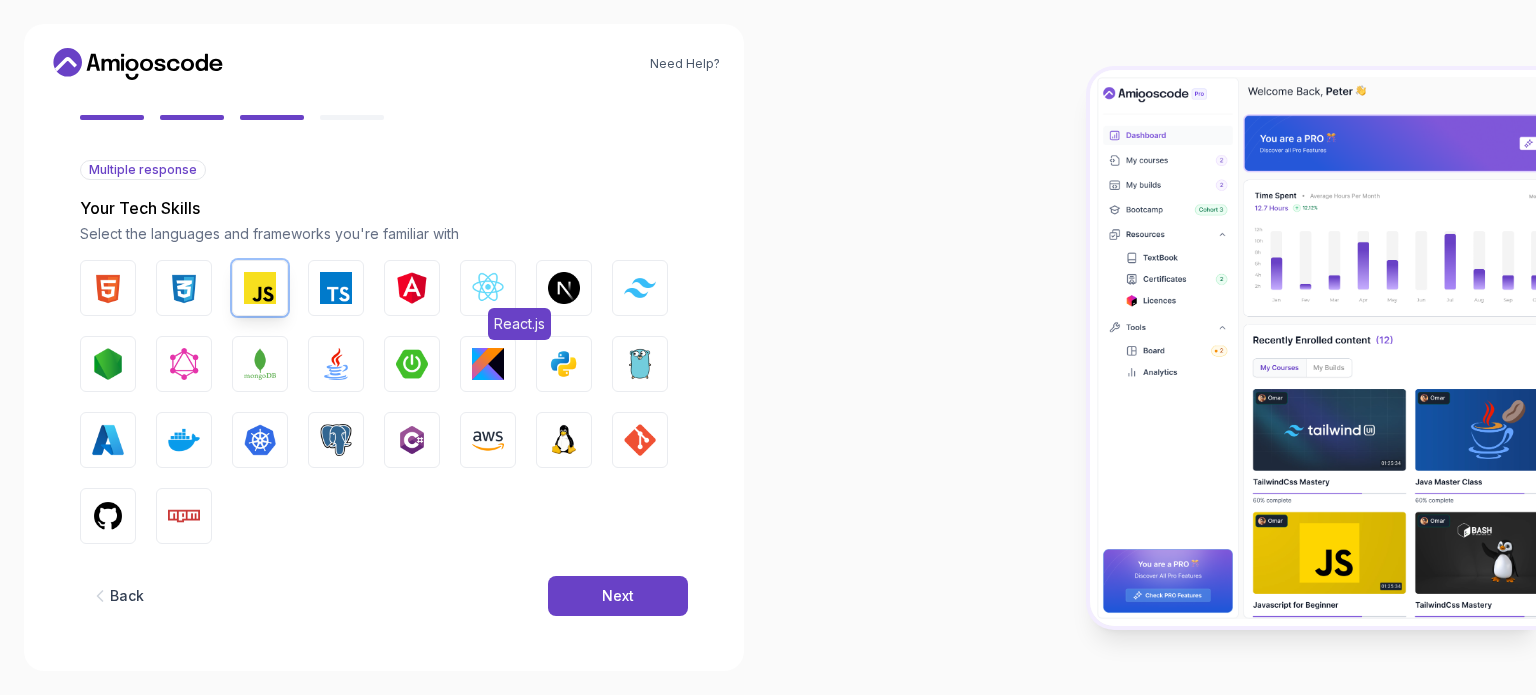 click on "React.js" at bounding box center [488, 288] 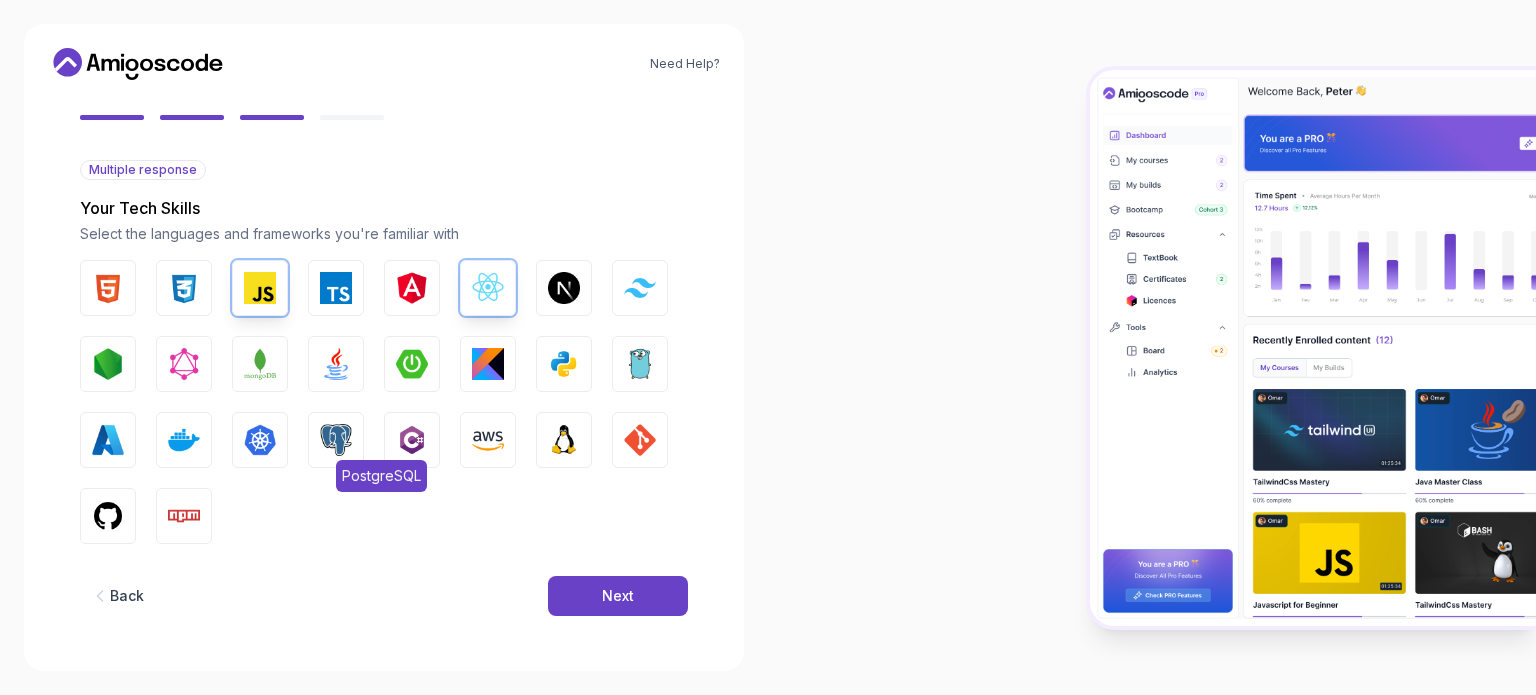 click at bounding box center [336, 440] 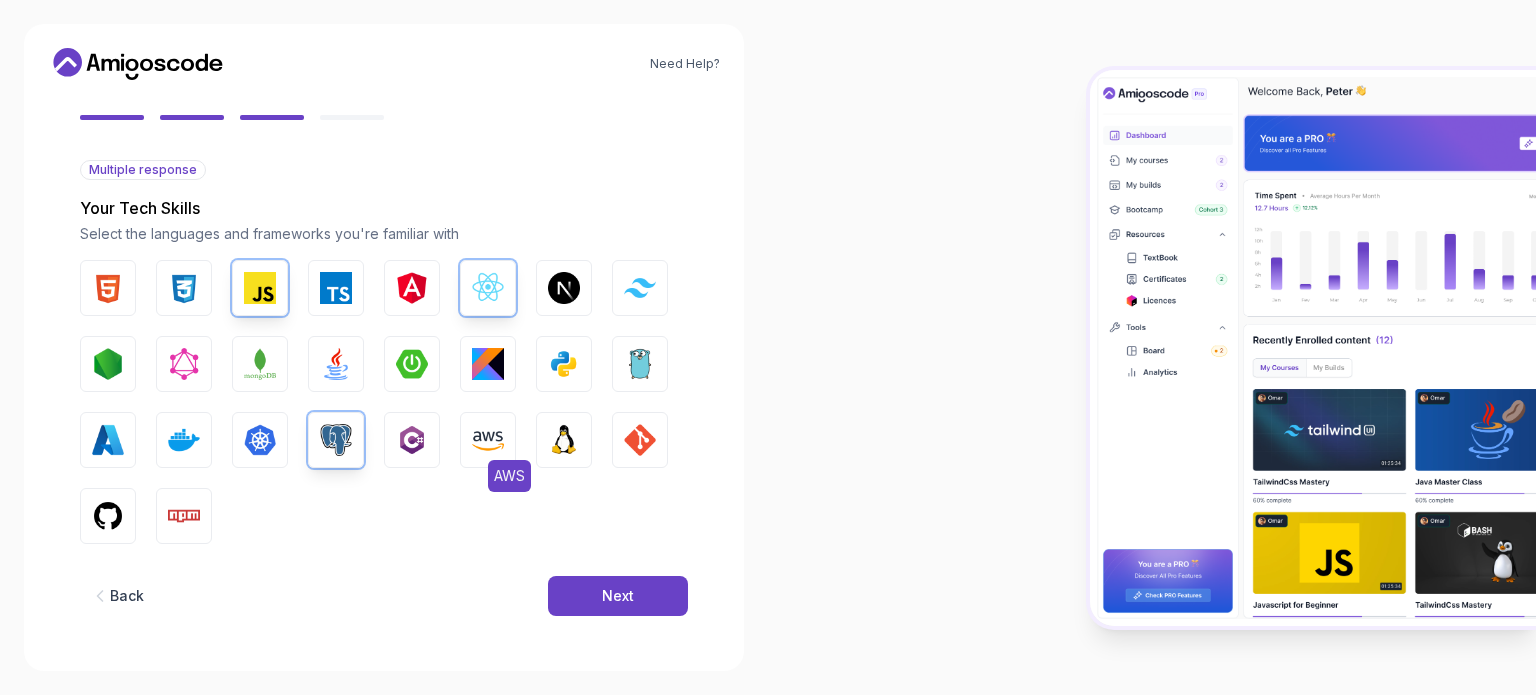 click at bounding box center (488, 440) 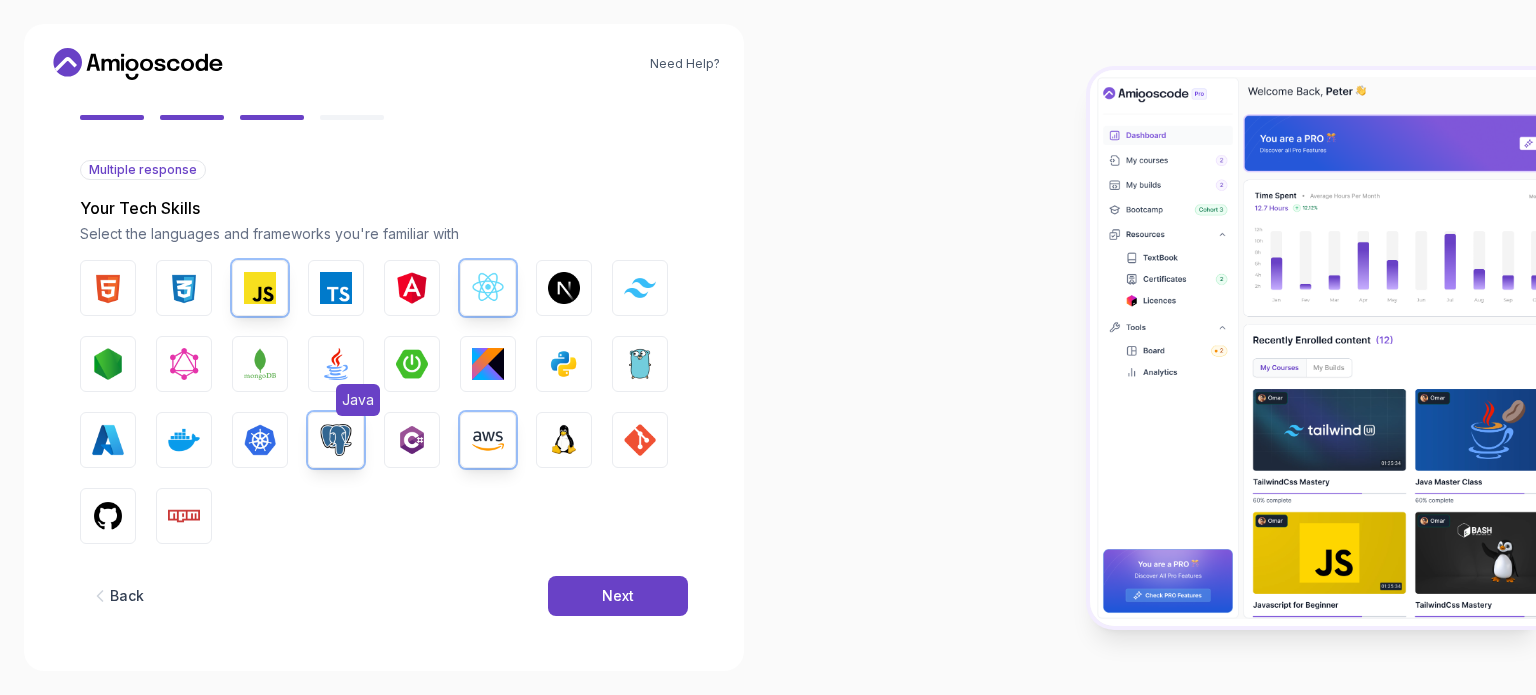 click on "Java" at bounding box center [336, 364] 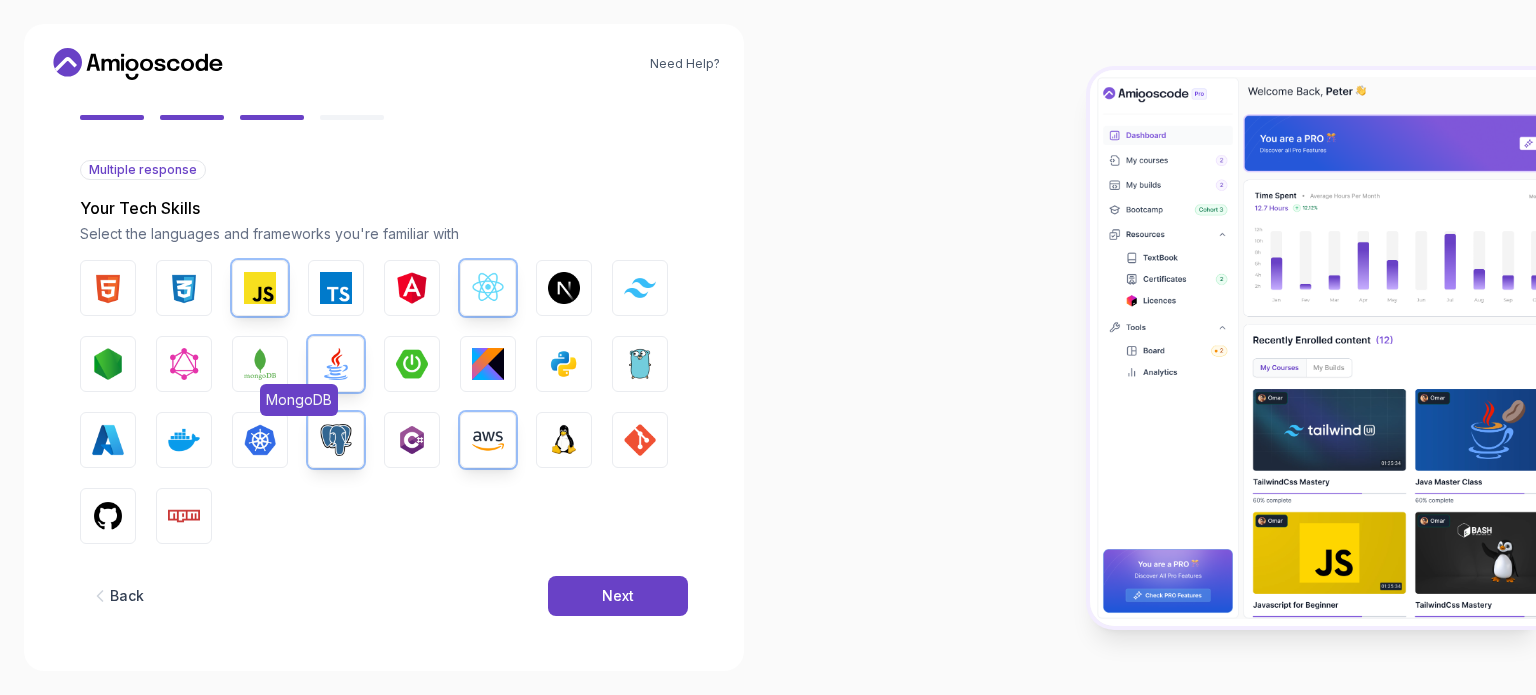 click on "MongoDB" at bounding box center (260, 364) 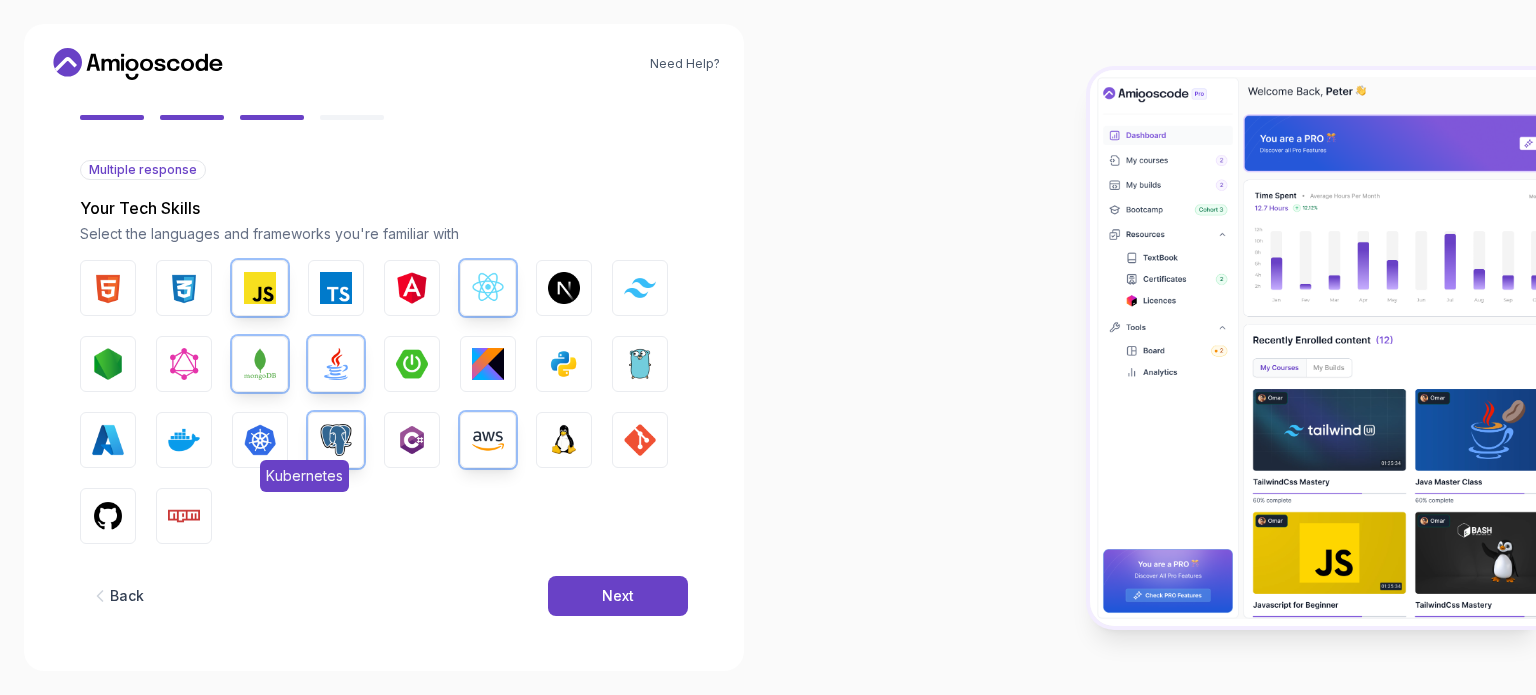 click at bounding box center (260, 440) 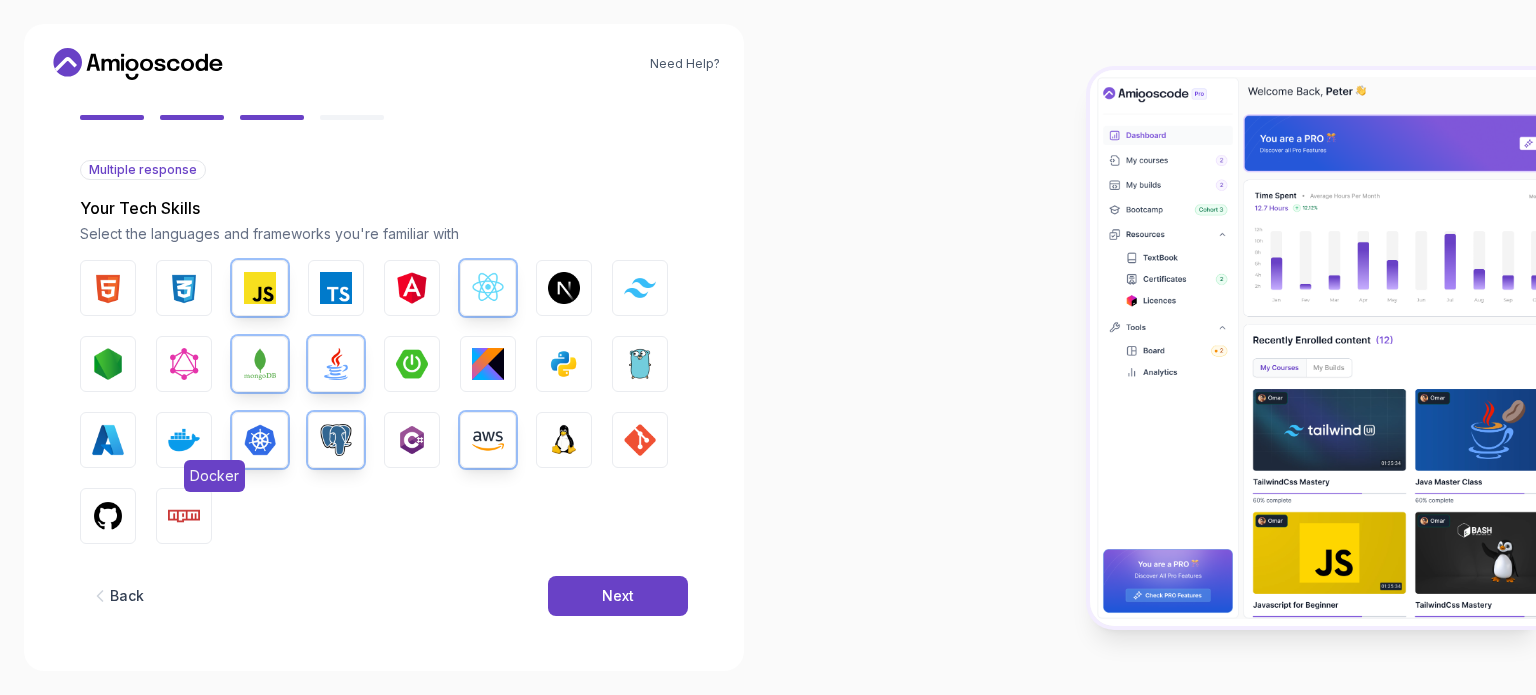 click at bounding box center (184, 440) 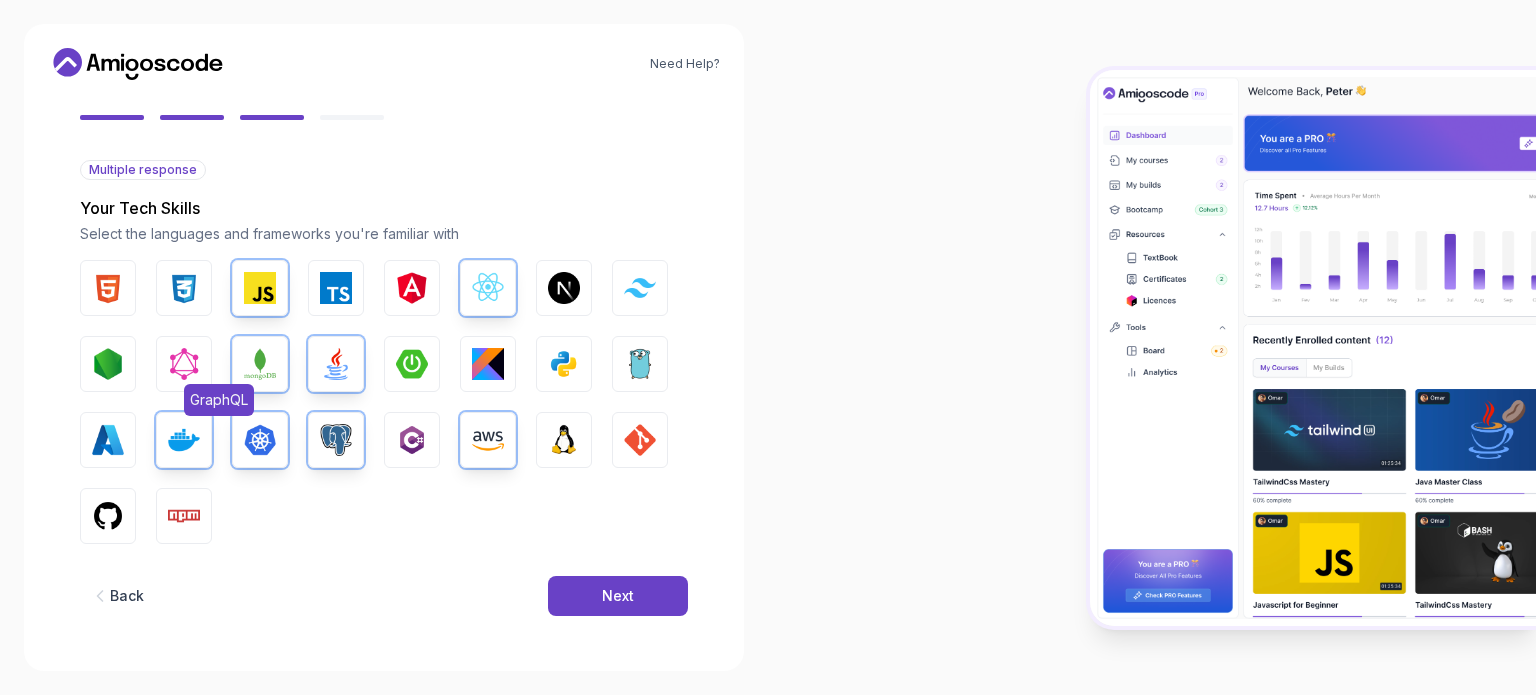 click at bounding box center [184, 364] 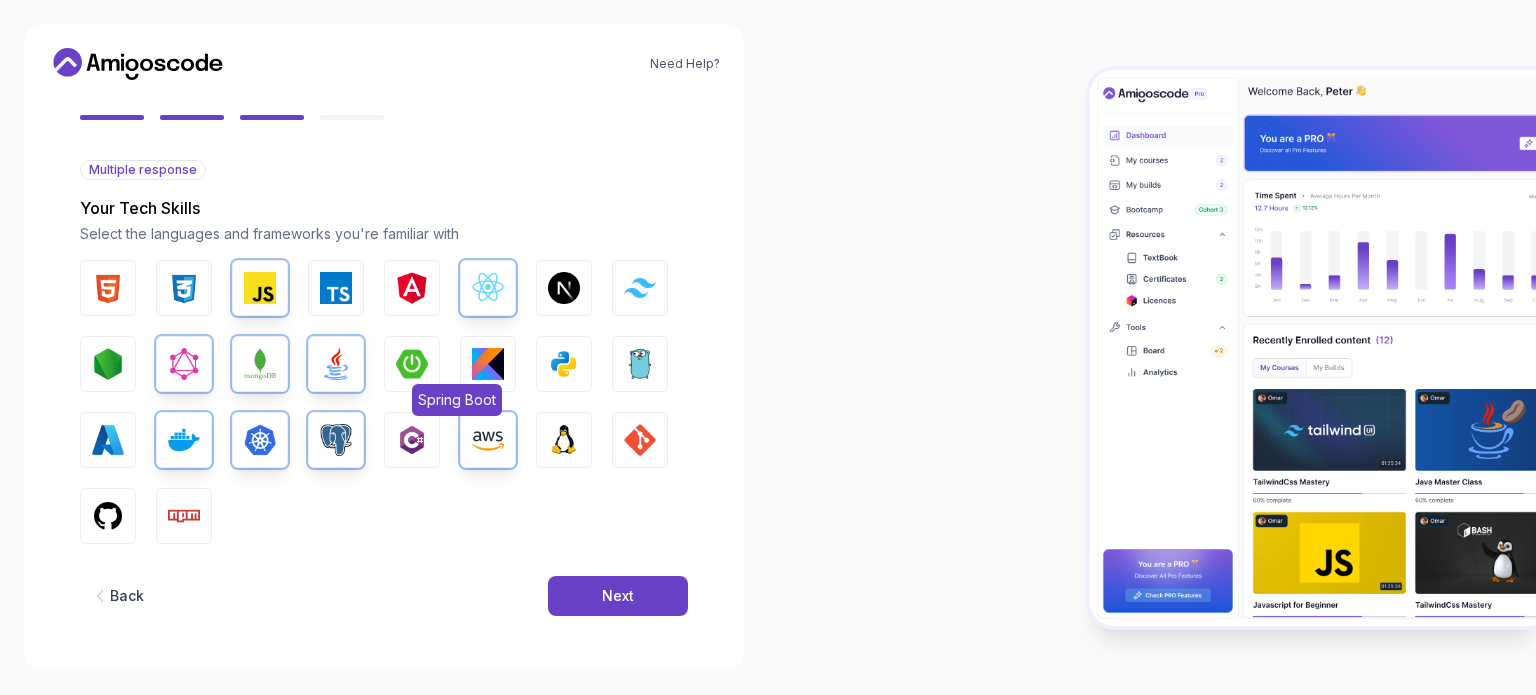 click at bounding box center [412, 364] 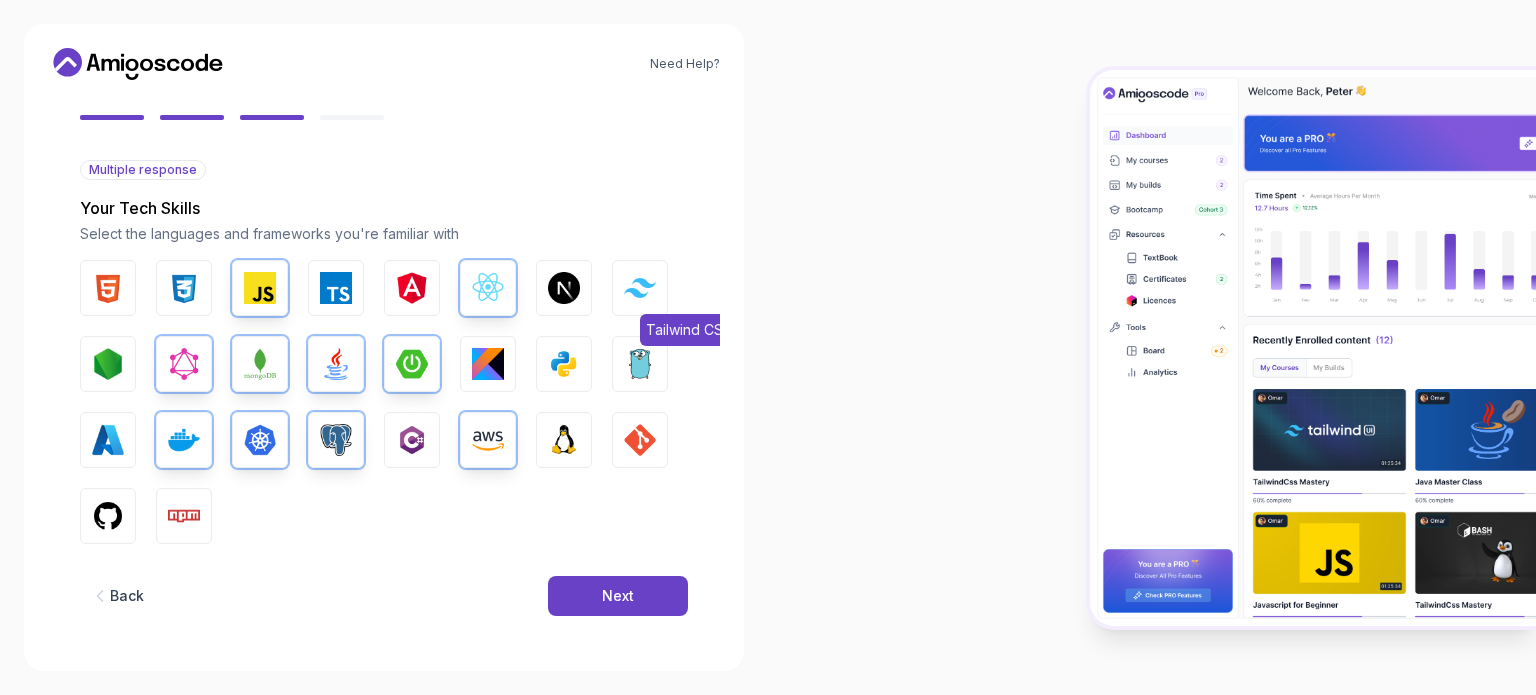 click at bounding box center [640, 287] 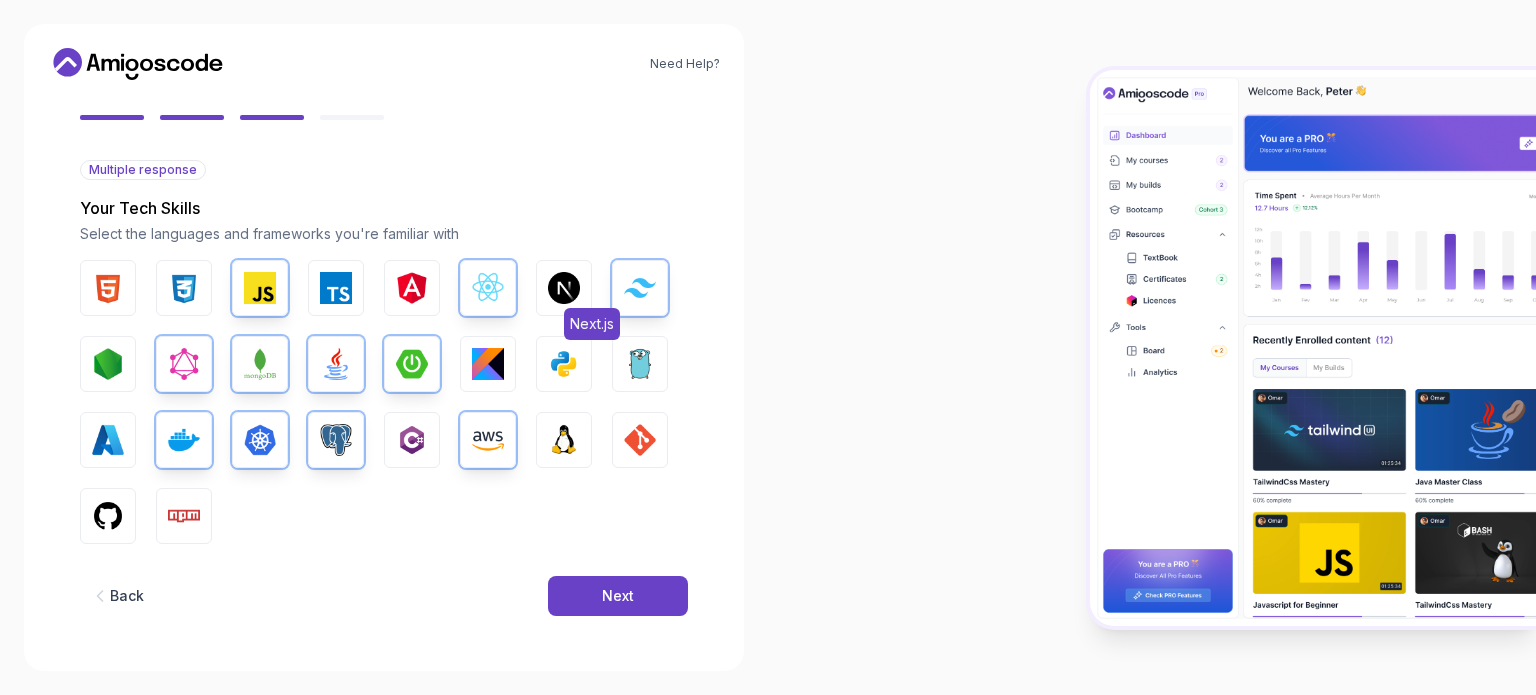 click at bounding box center [564, 288] 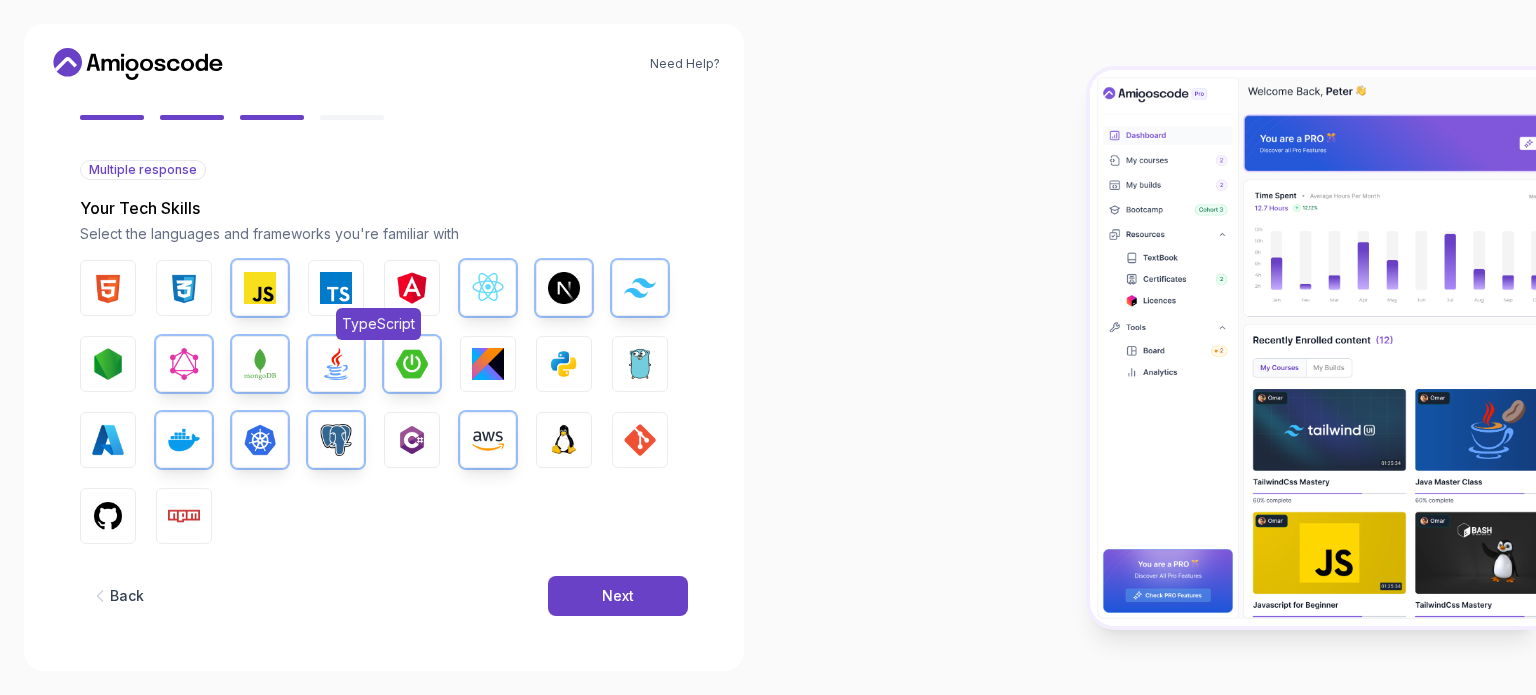 click at bounding box center [336, 288] 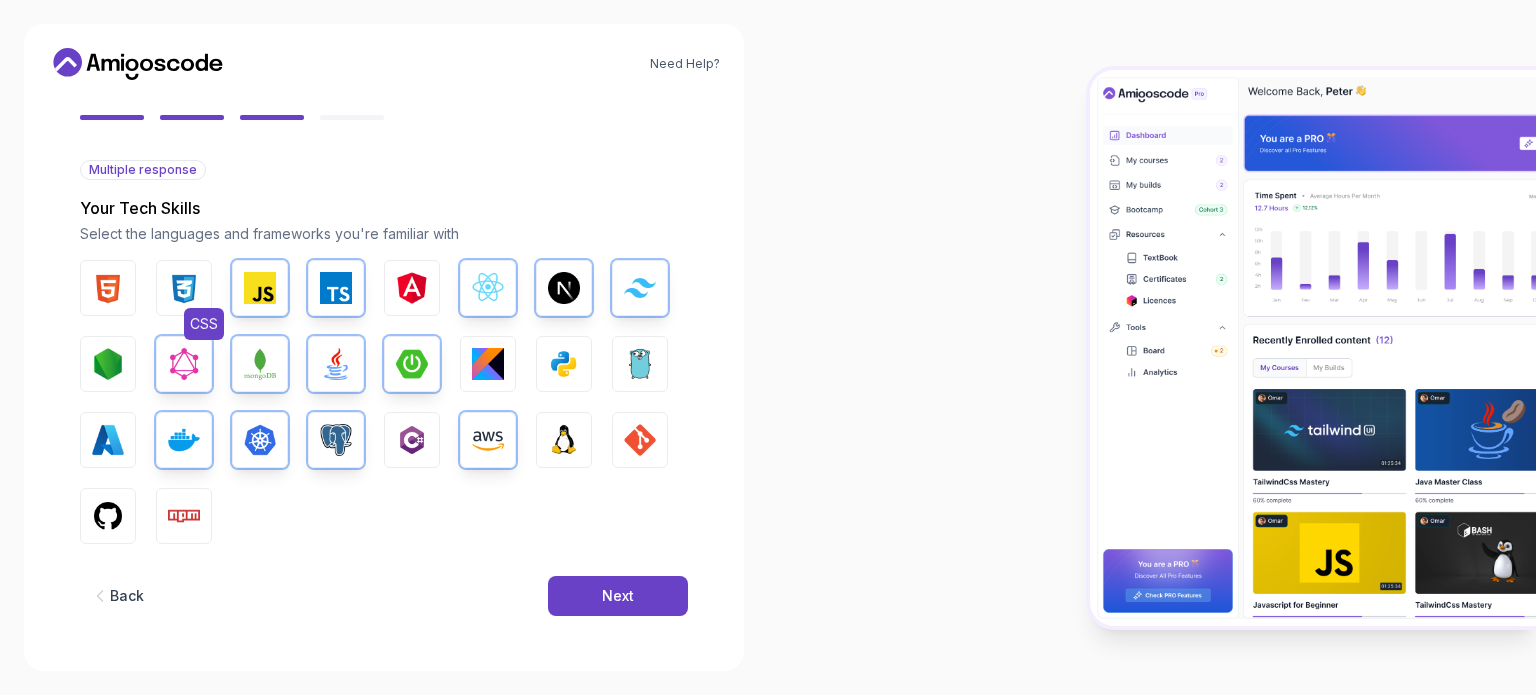 click on "CSS" at bounding box center [184, 288] 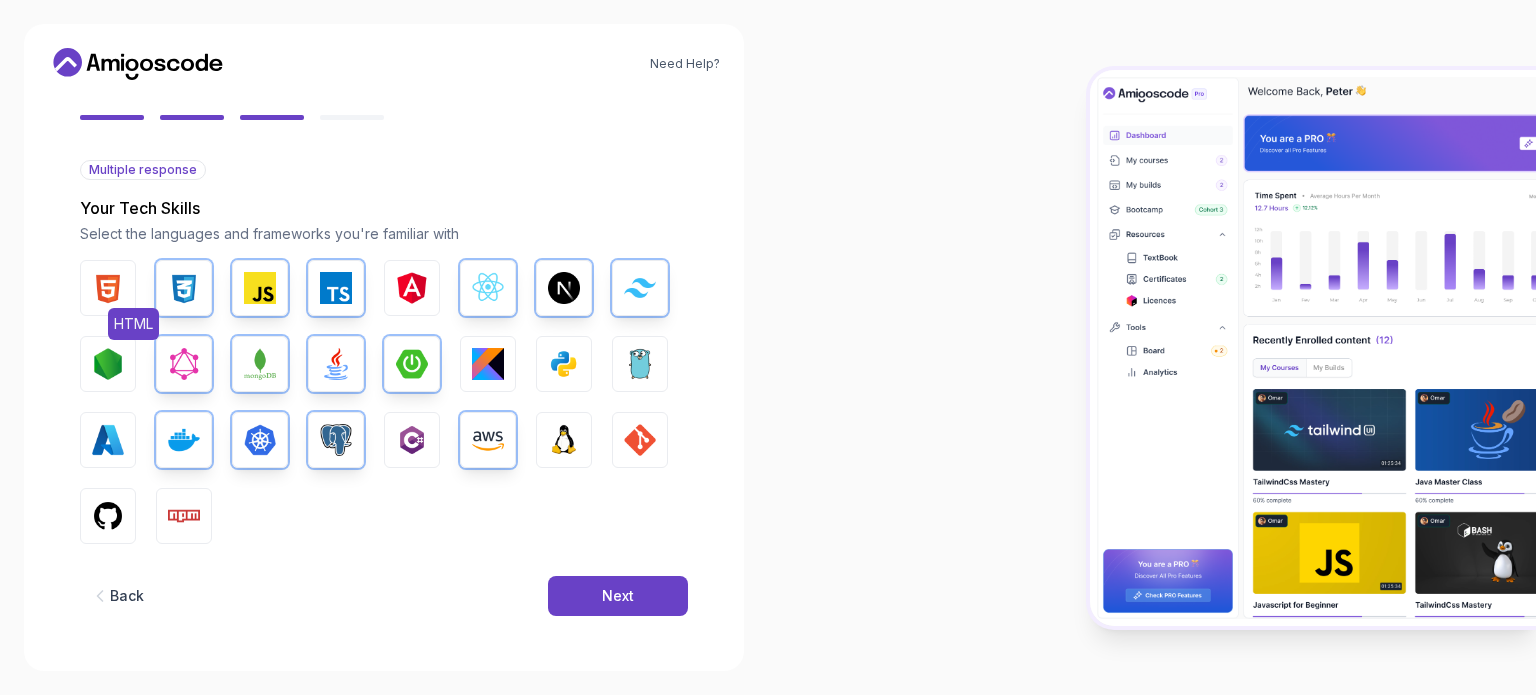 click at bounding box center (108, 288) 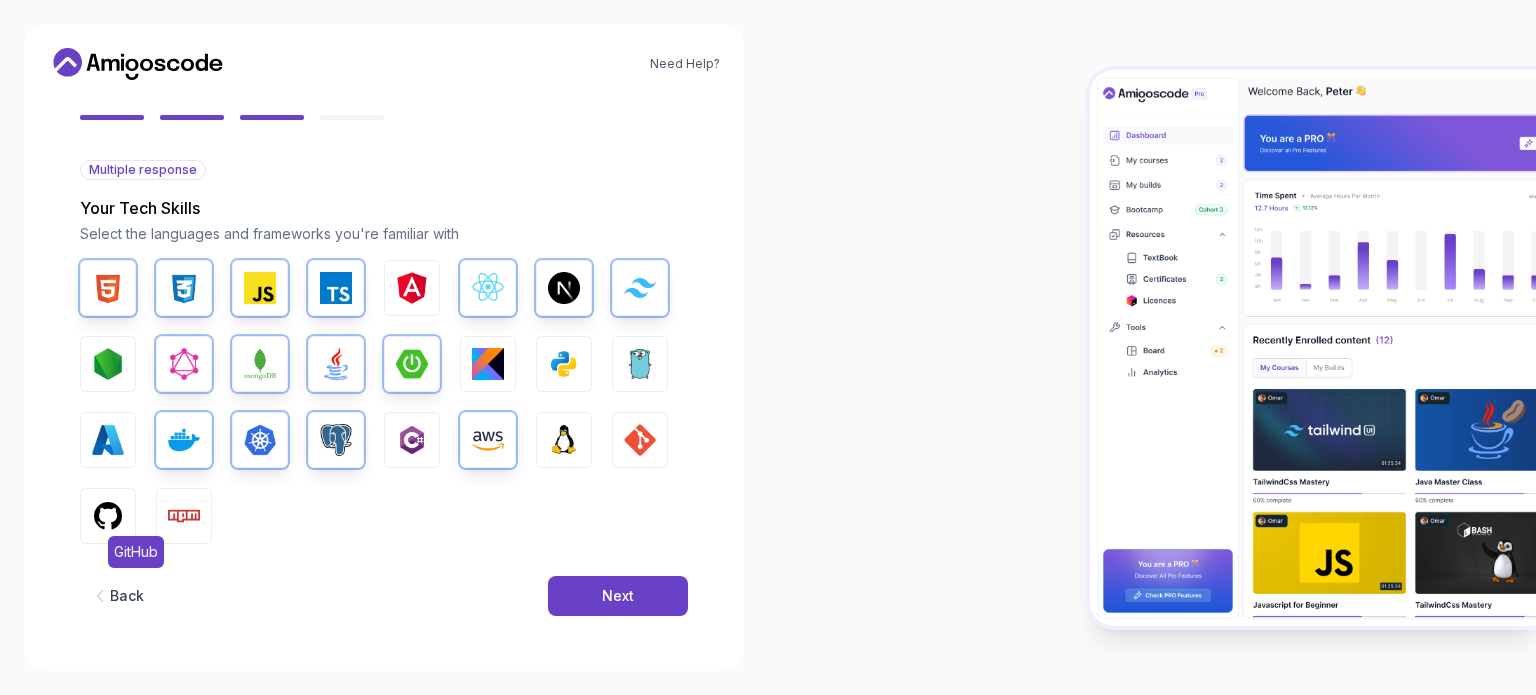 click on "GitHub" at bounding box center [136, 552] 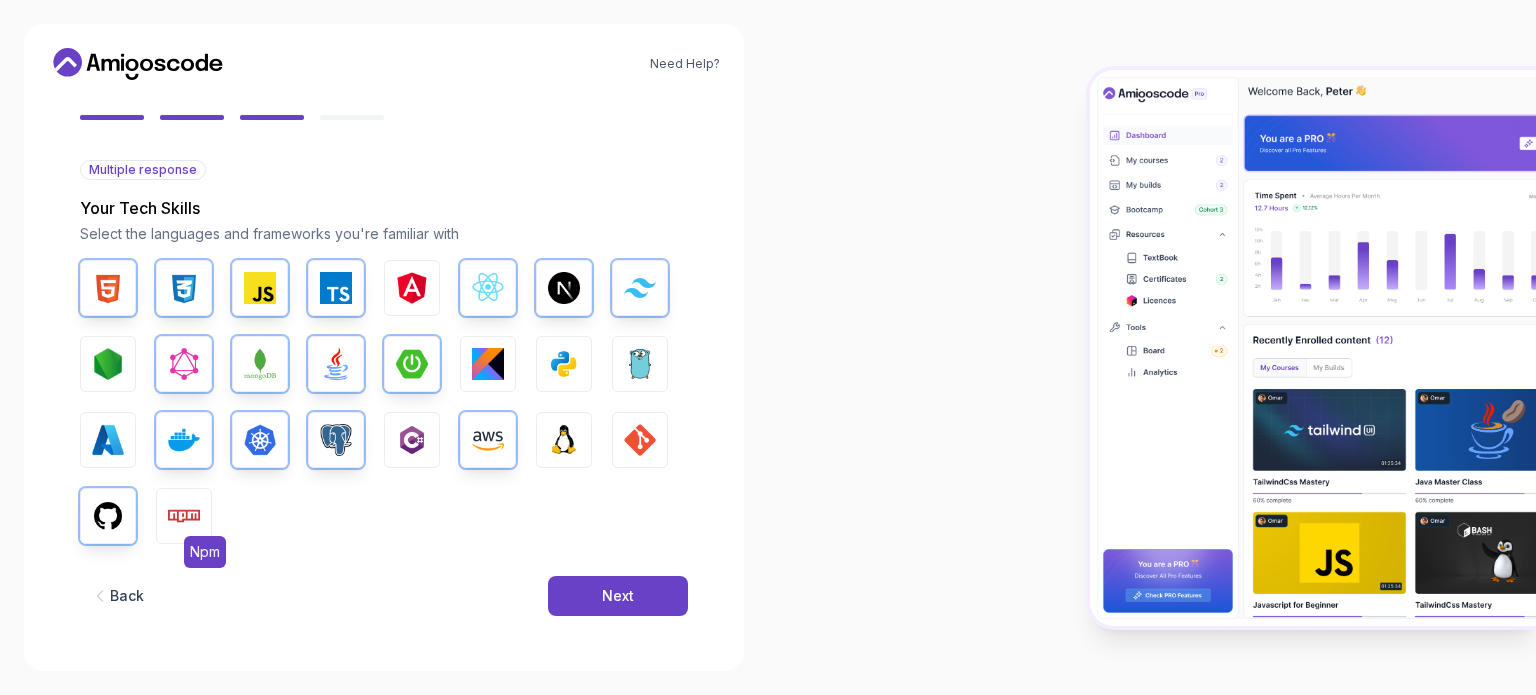click at bounding box center (184, 516) 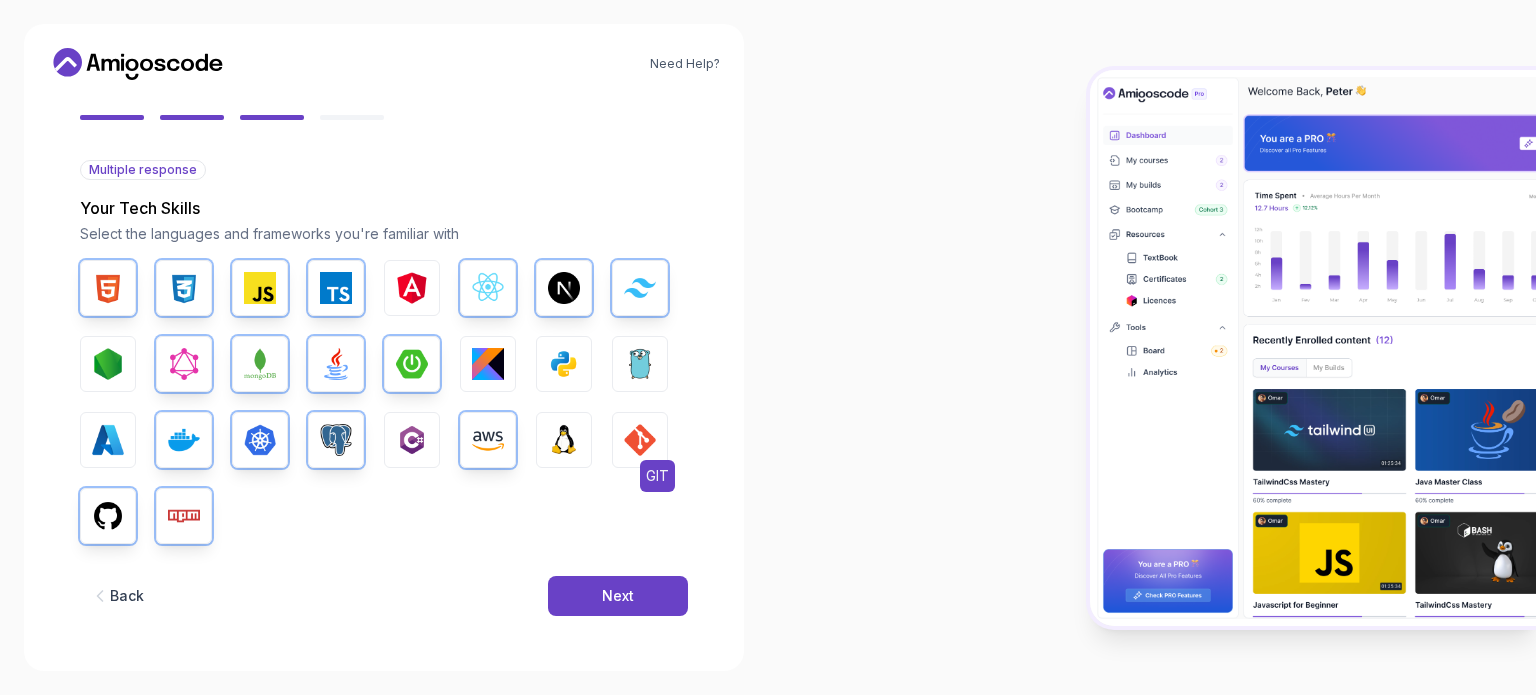 click at bounding box center [640, 440] 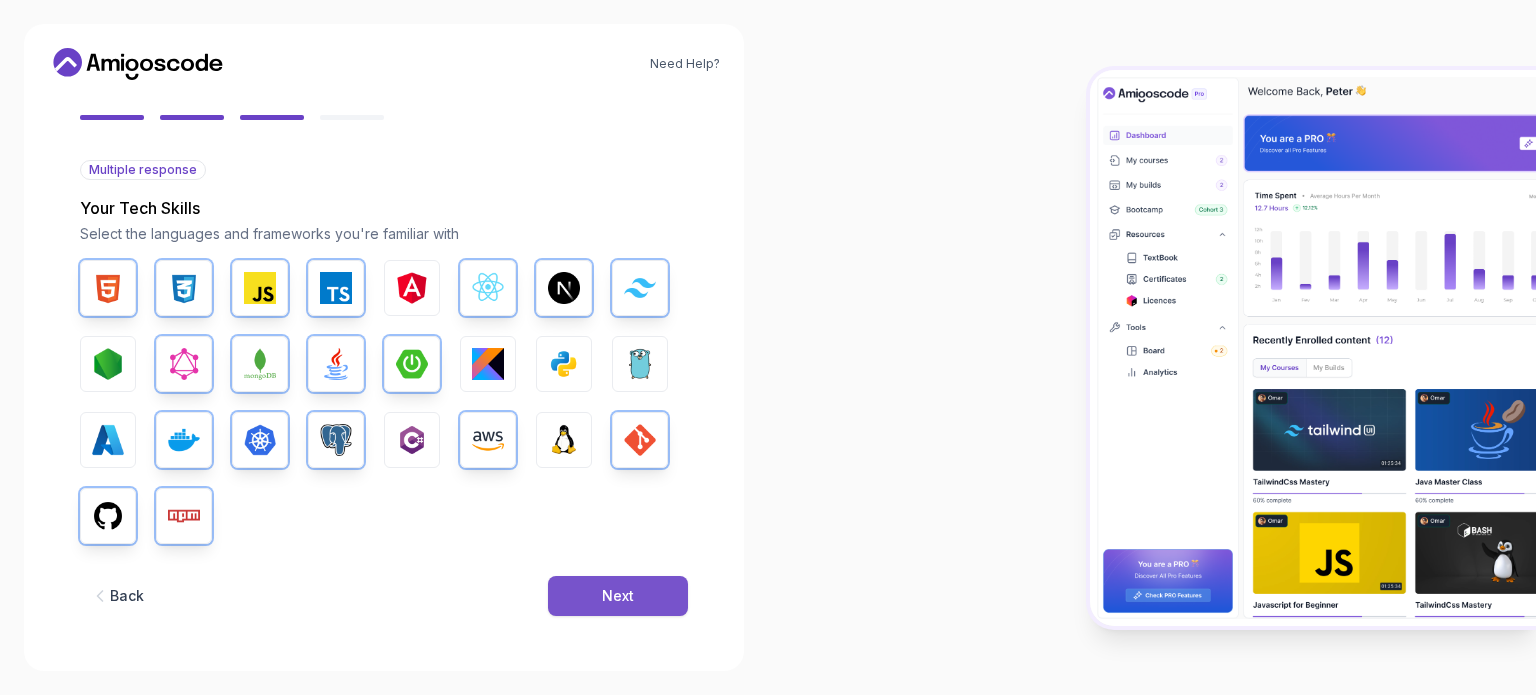 click on "Next" at bounding box center (618, 596) 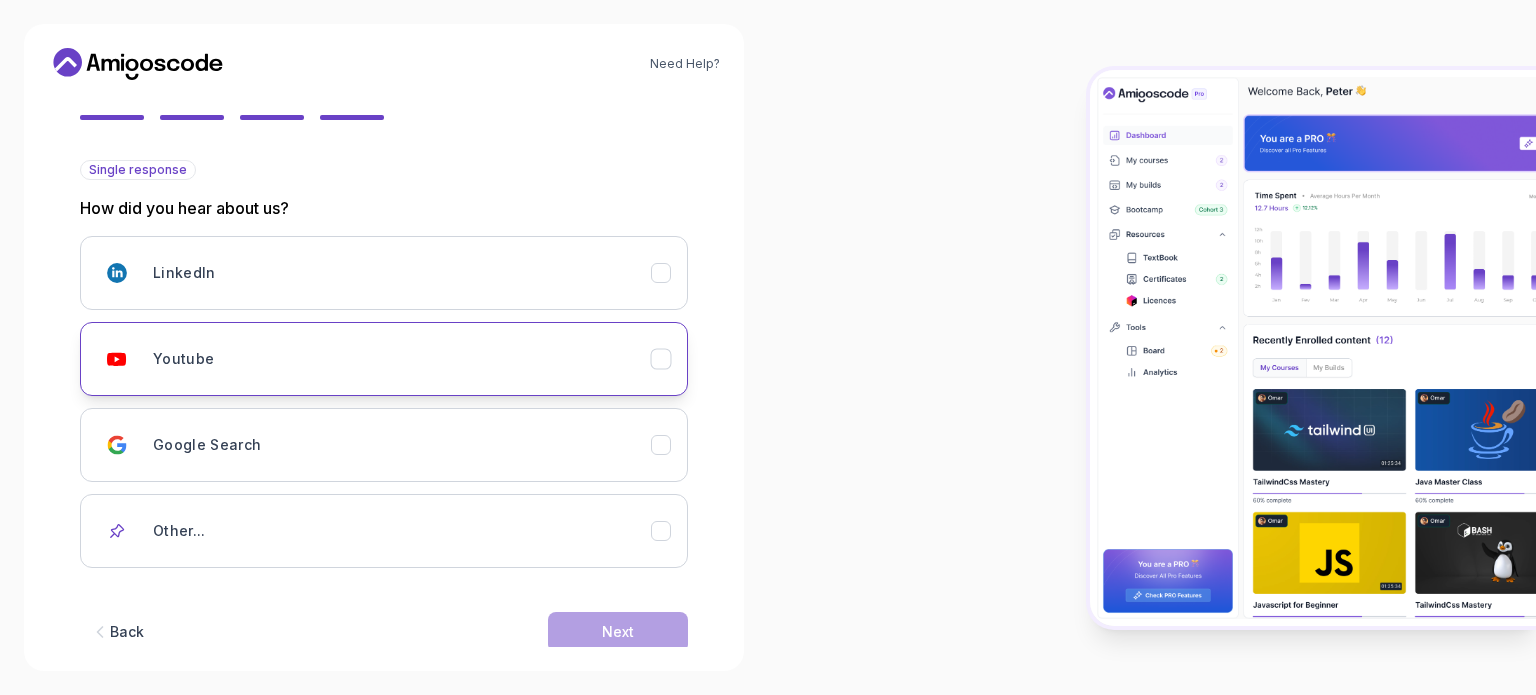click on "Youtube" at bounding box center [402, 359] 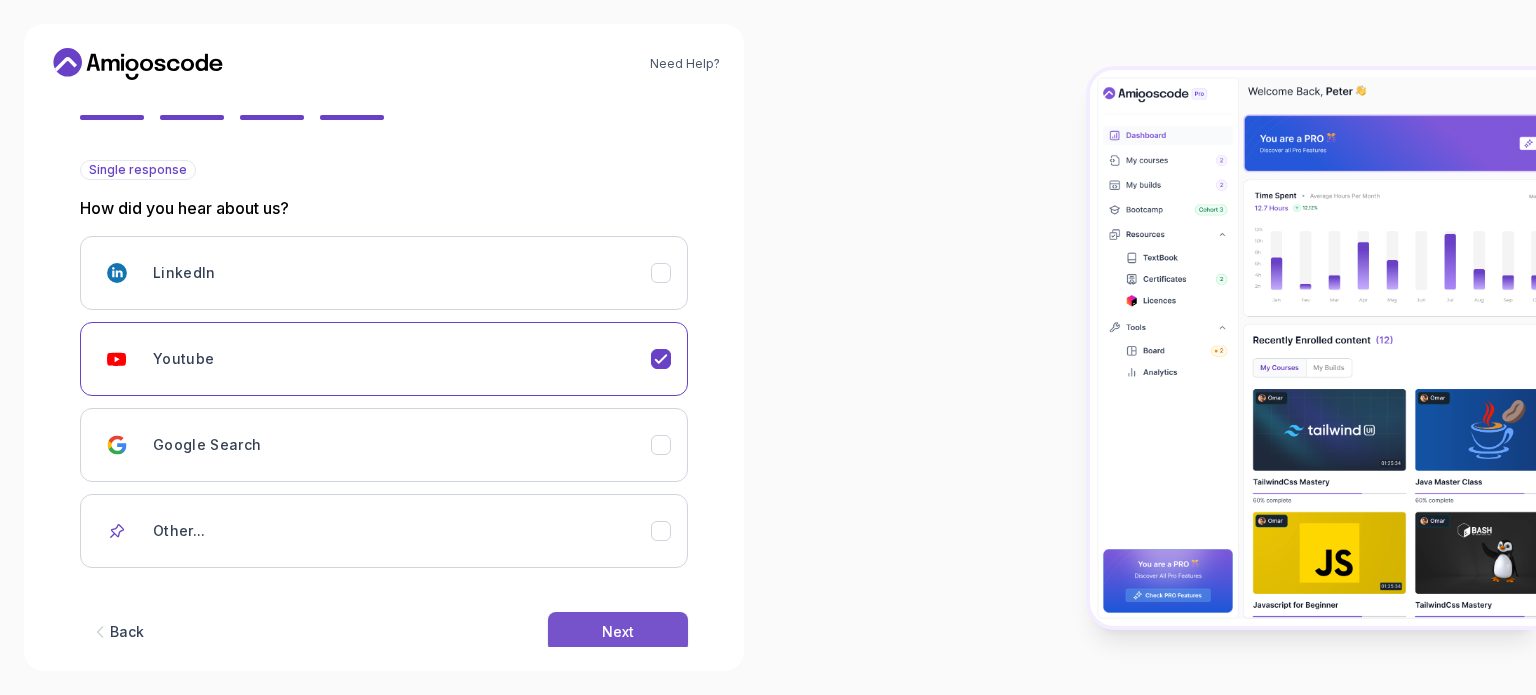 click on "Next" at bounding box center [618, 632] 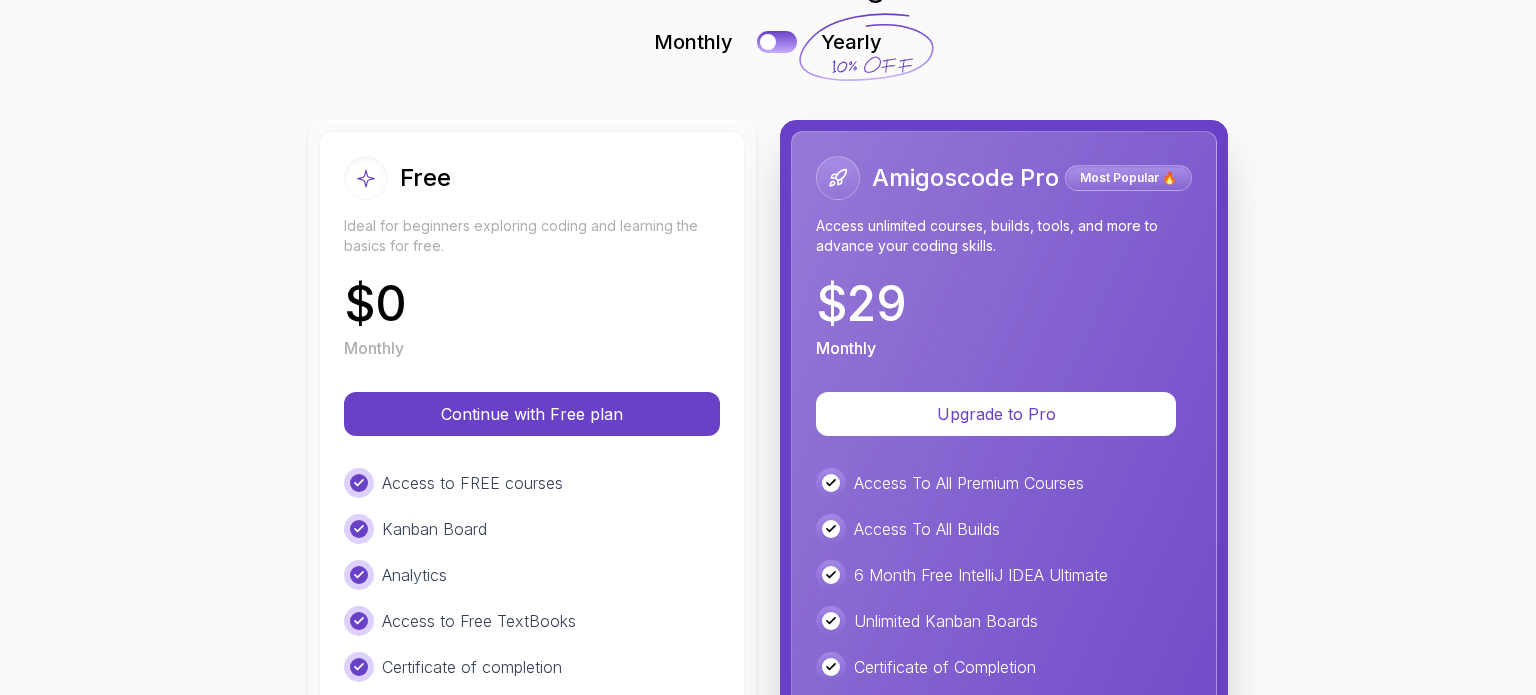 scroll, scrollTop: 0, scrollLeft: 0, axis: both 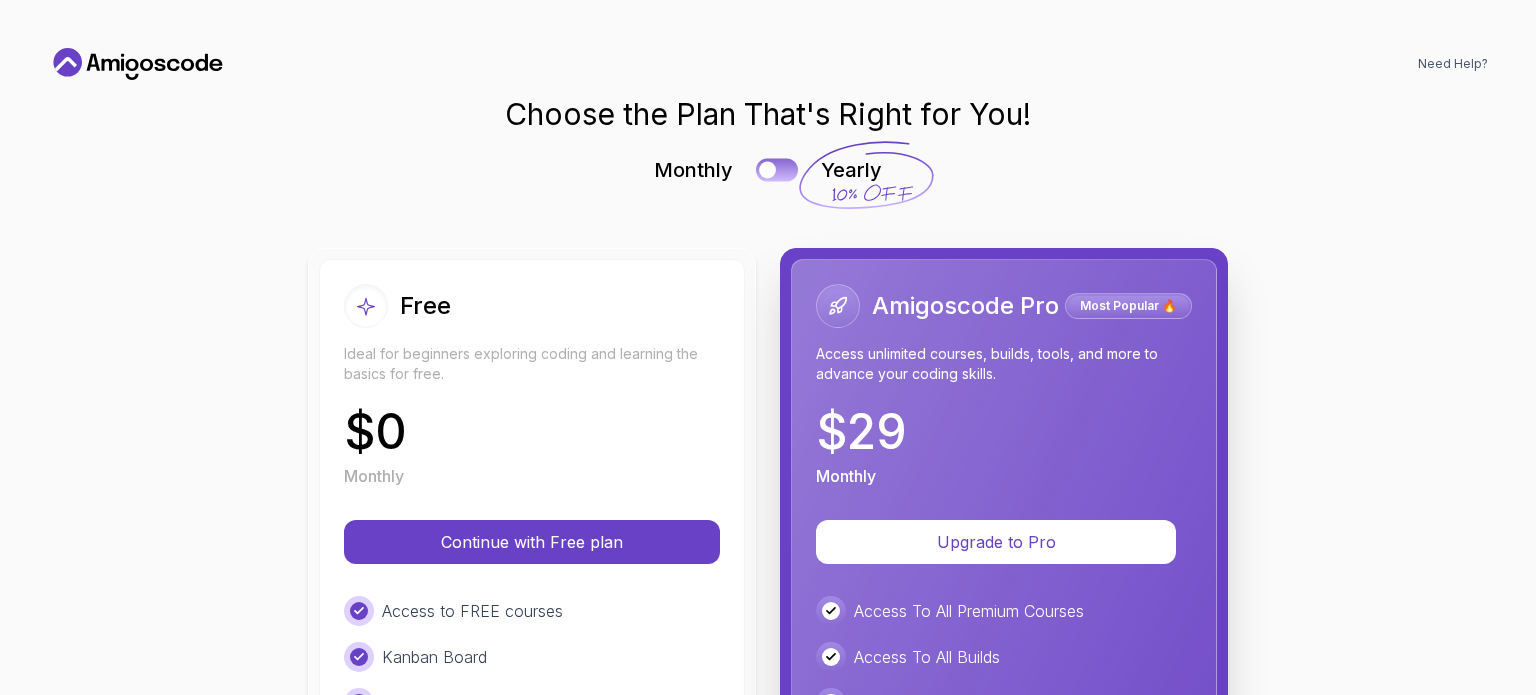 click at bounding box center [777, 169] 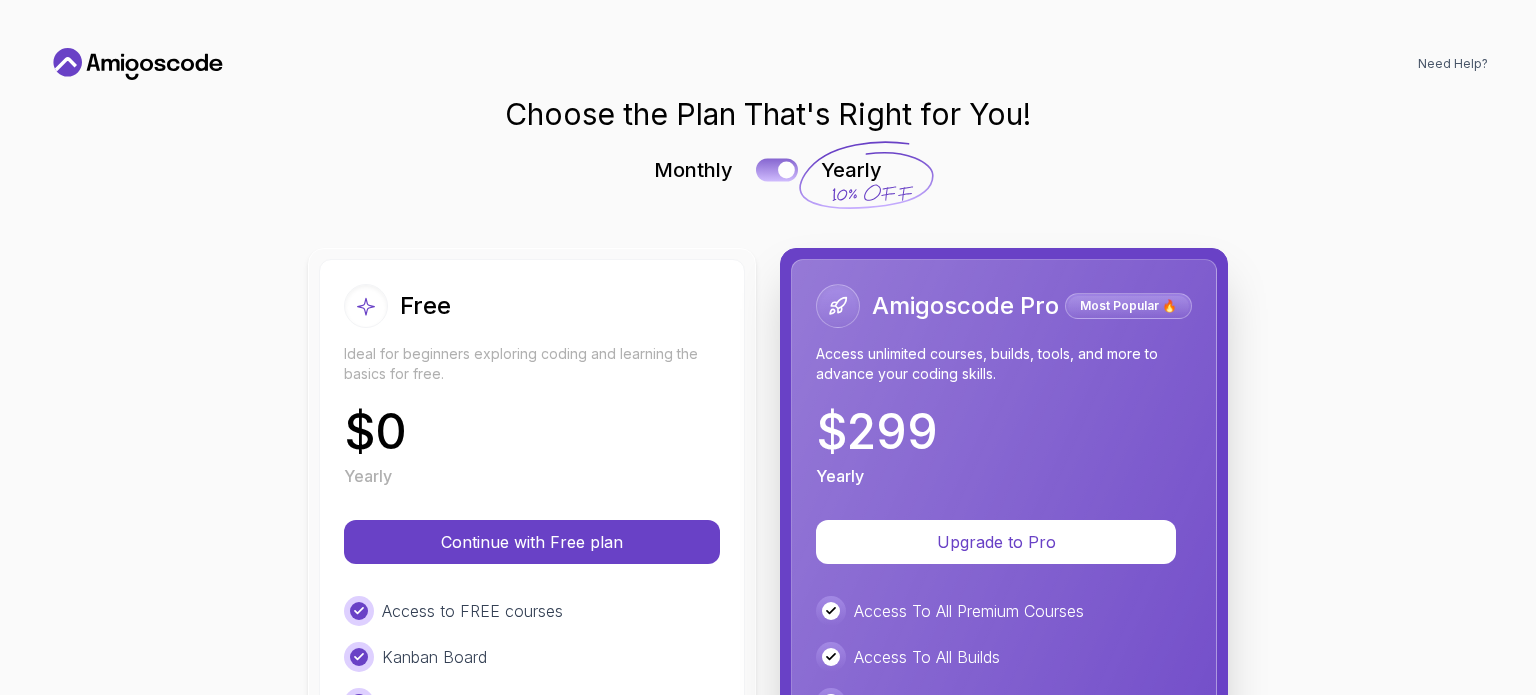 click at bounding box center (786, 170) 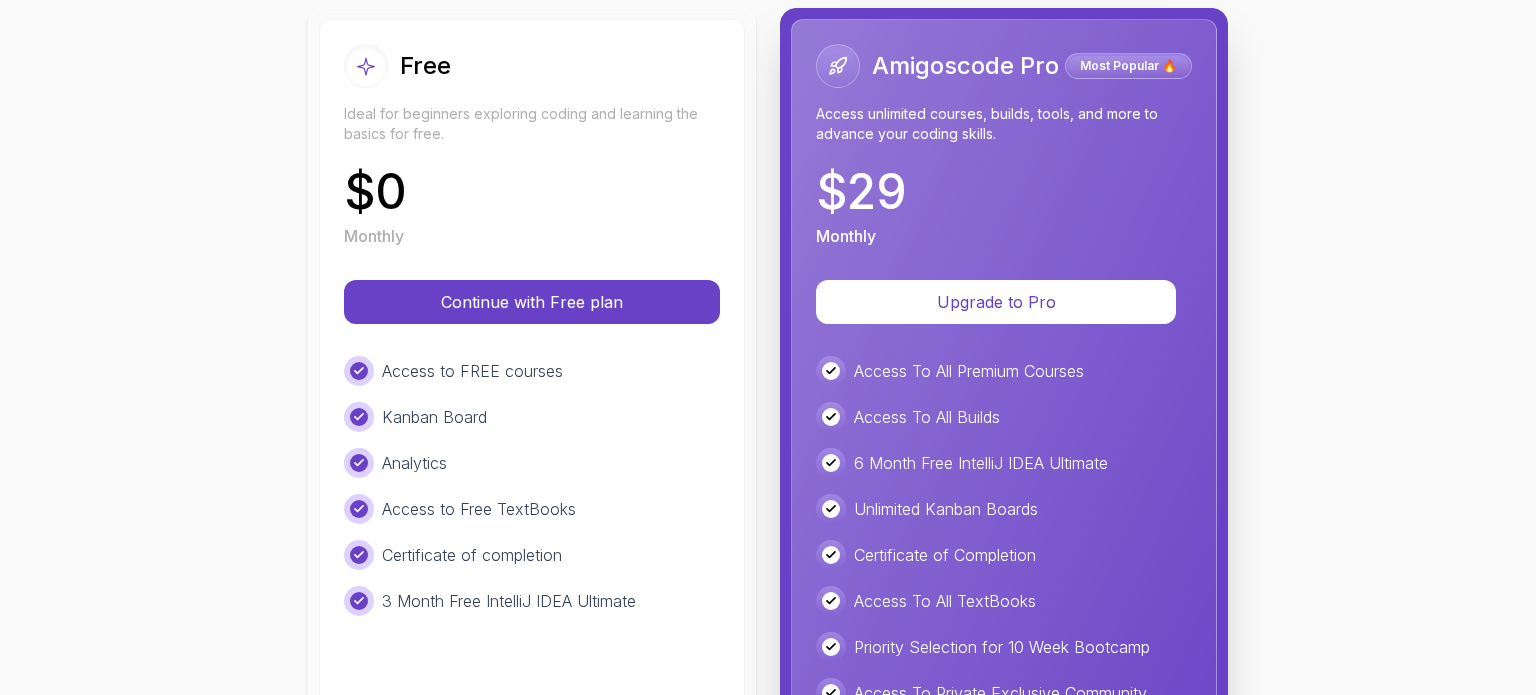 scroll, scrollTop: 236, scrollLeft: 0, axis: vertical 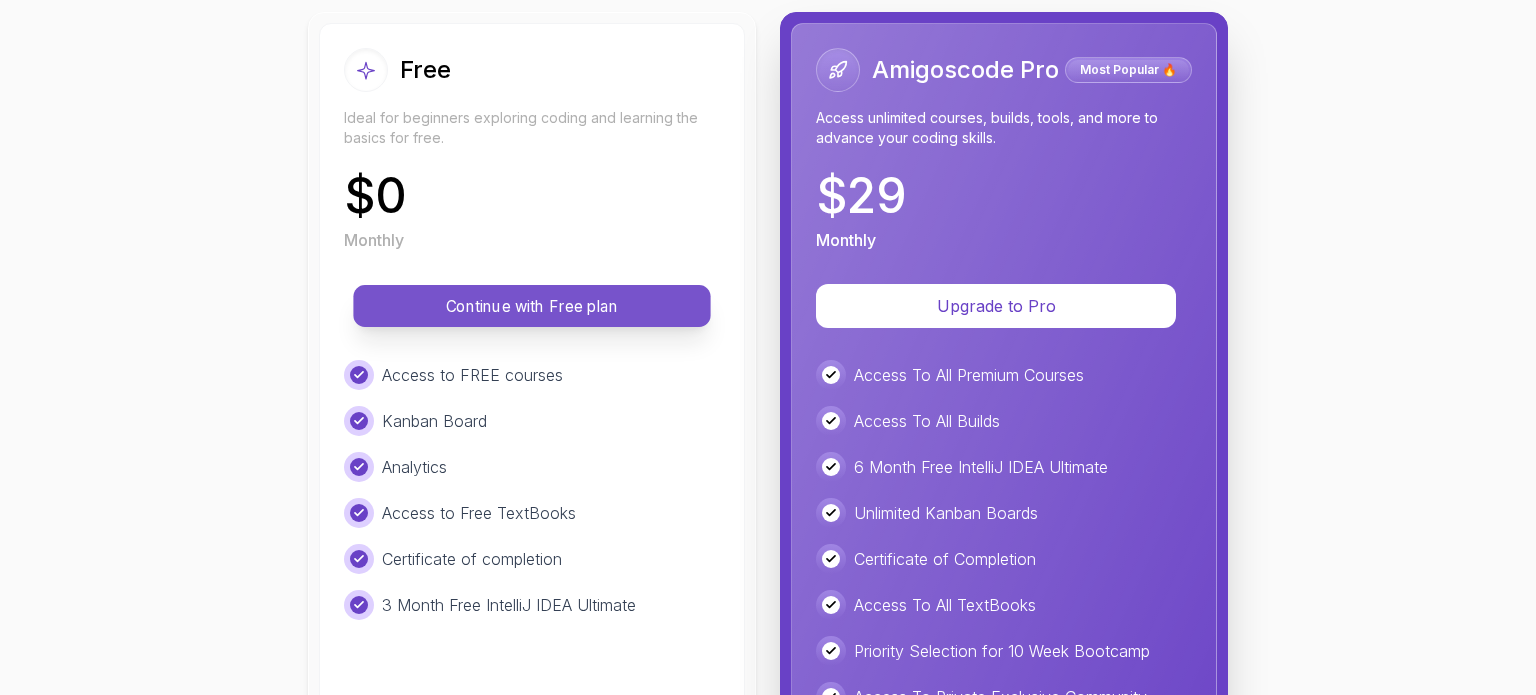 click on "Continue with Free plan" at bounding box center [531, 306] 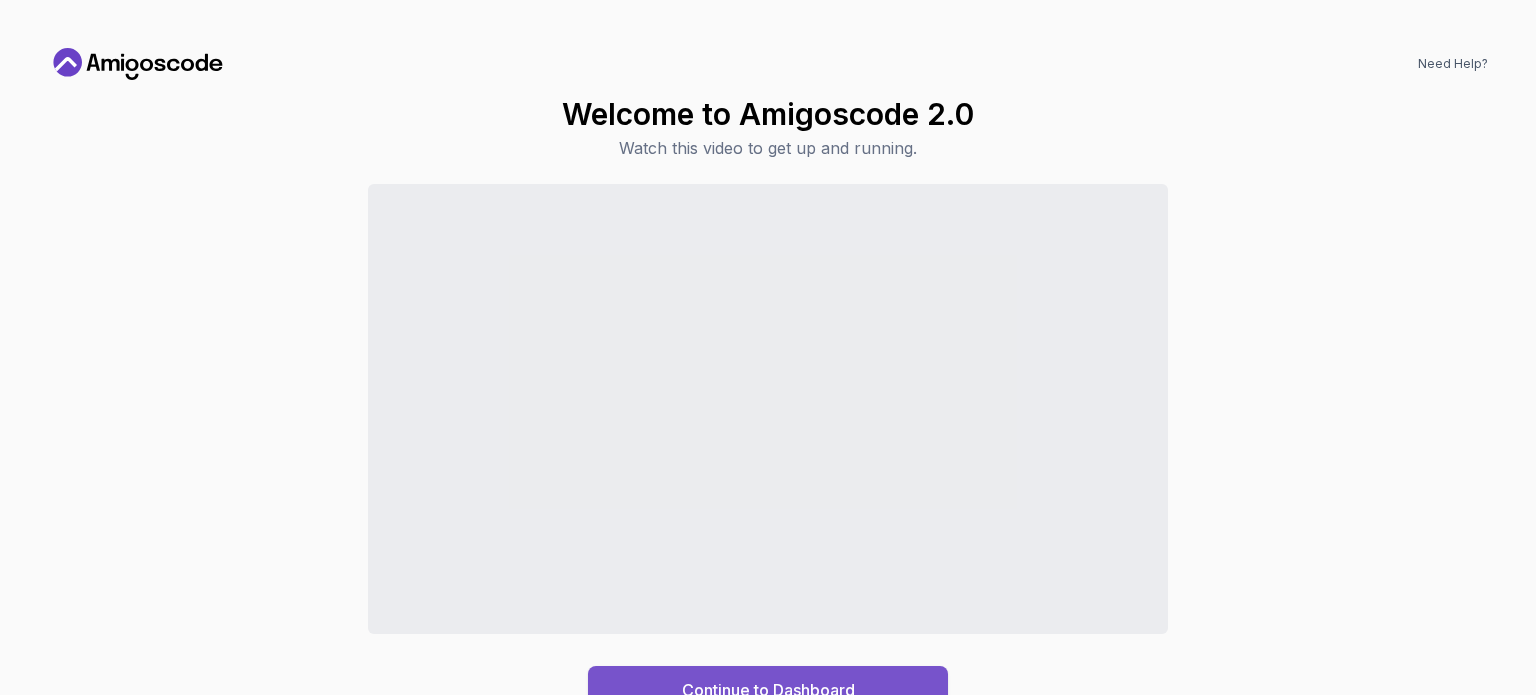 click on "Continue to Dashboard" at bounding box center (768, 690) 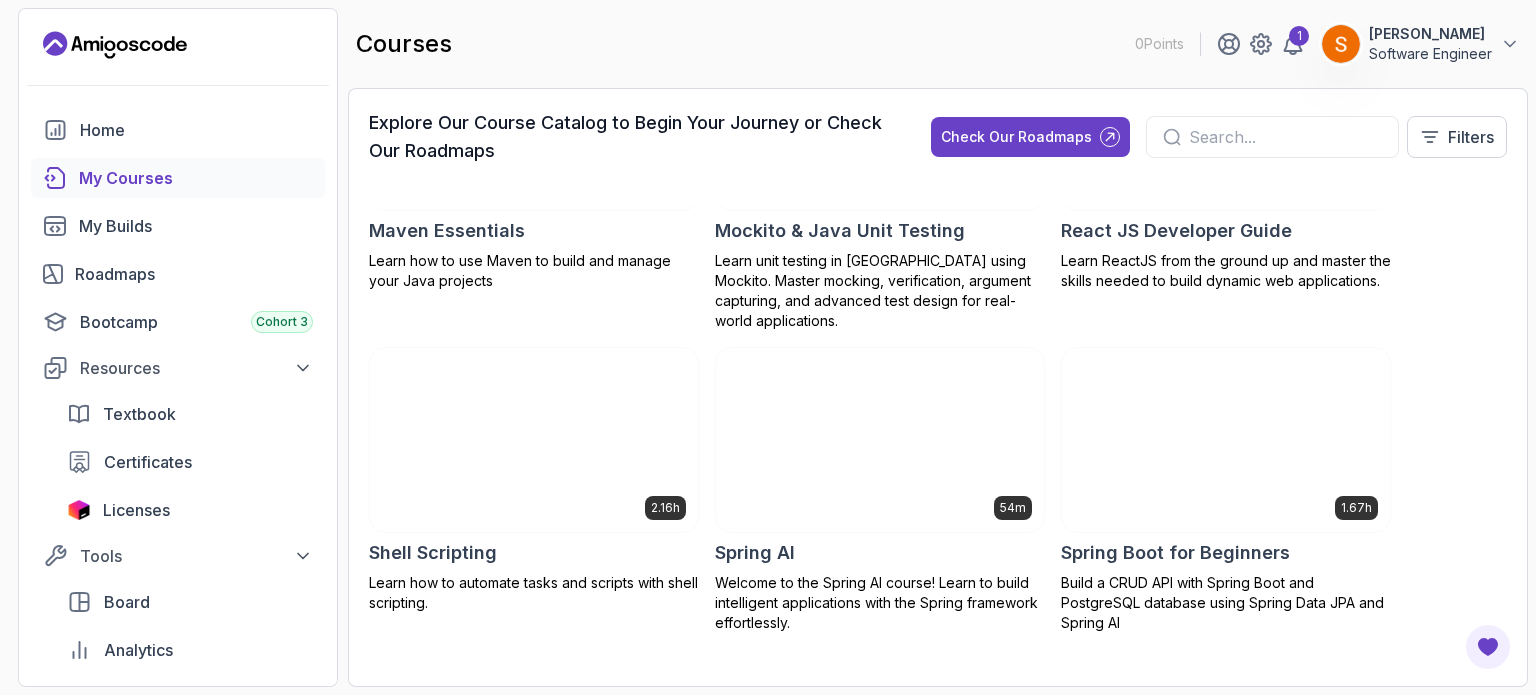 scroll, scrollTop: 3137, scrollLeft: 0, axis: vertical 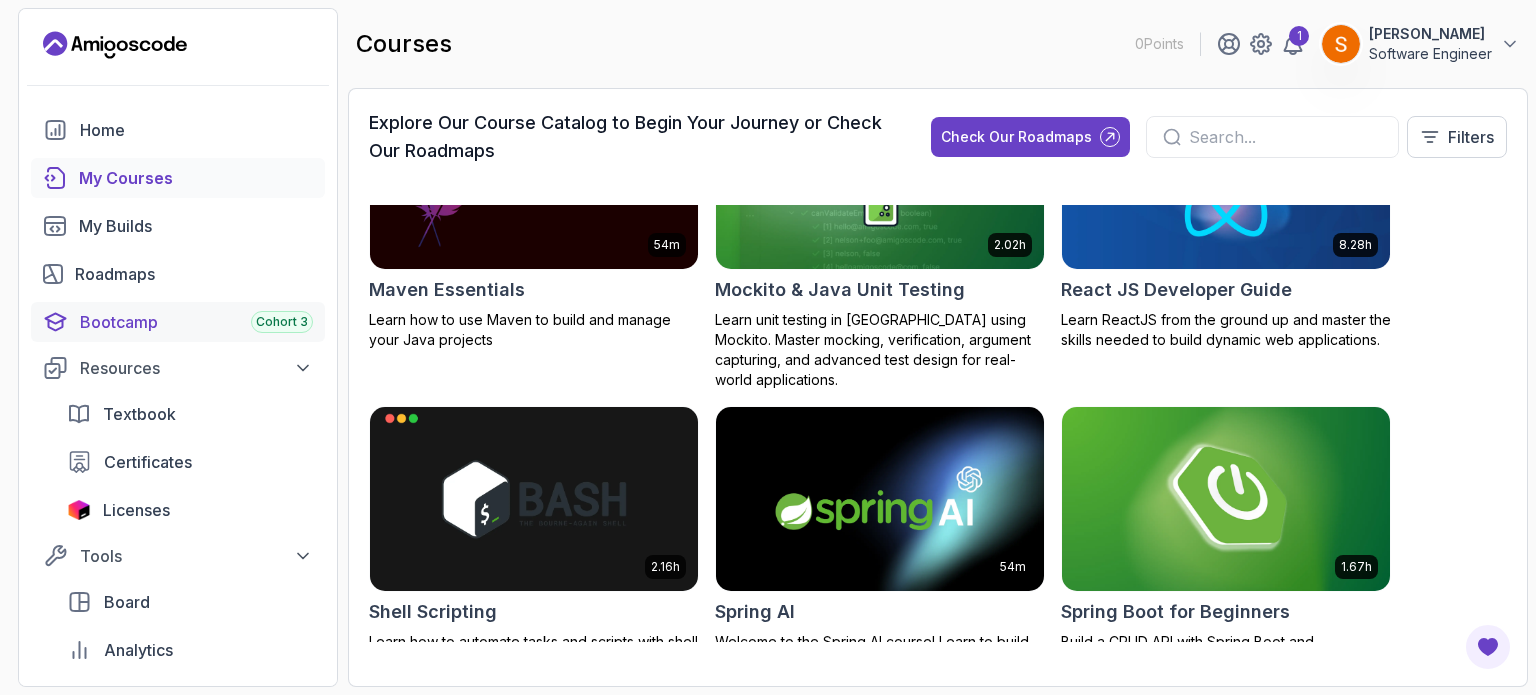 click on "Bootcamp Cohort 3" at bounding box center [196, 322] 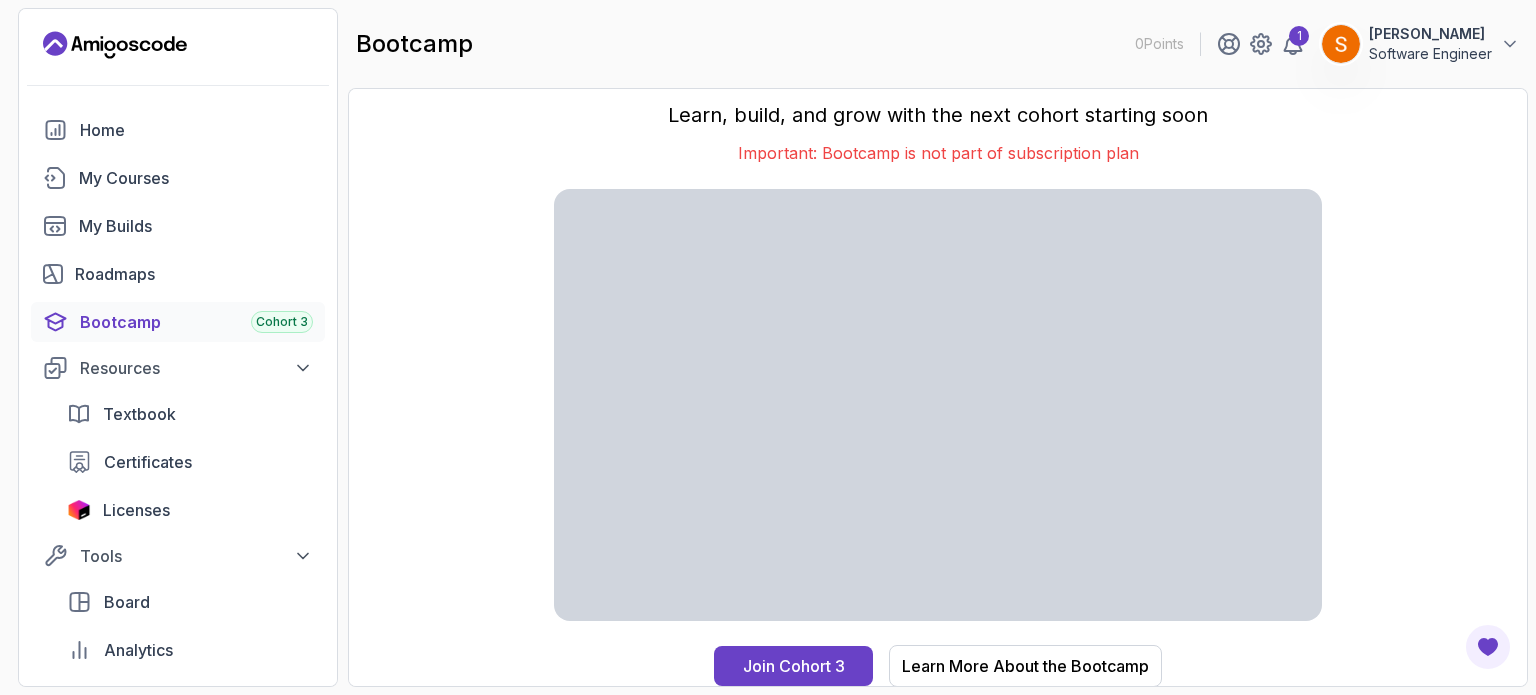 scroll, scrollTop: 0, scrollLeft: 0, axis: both 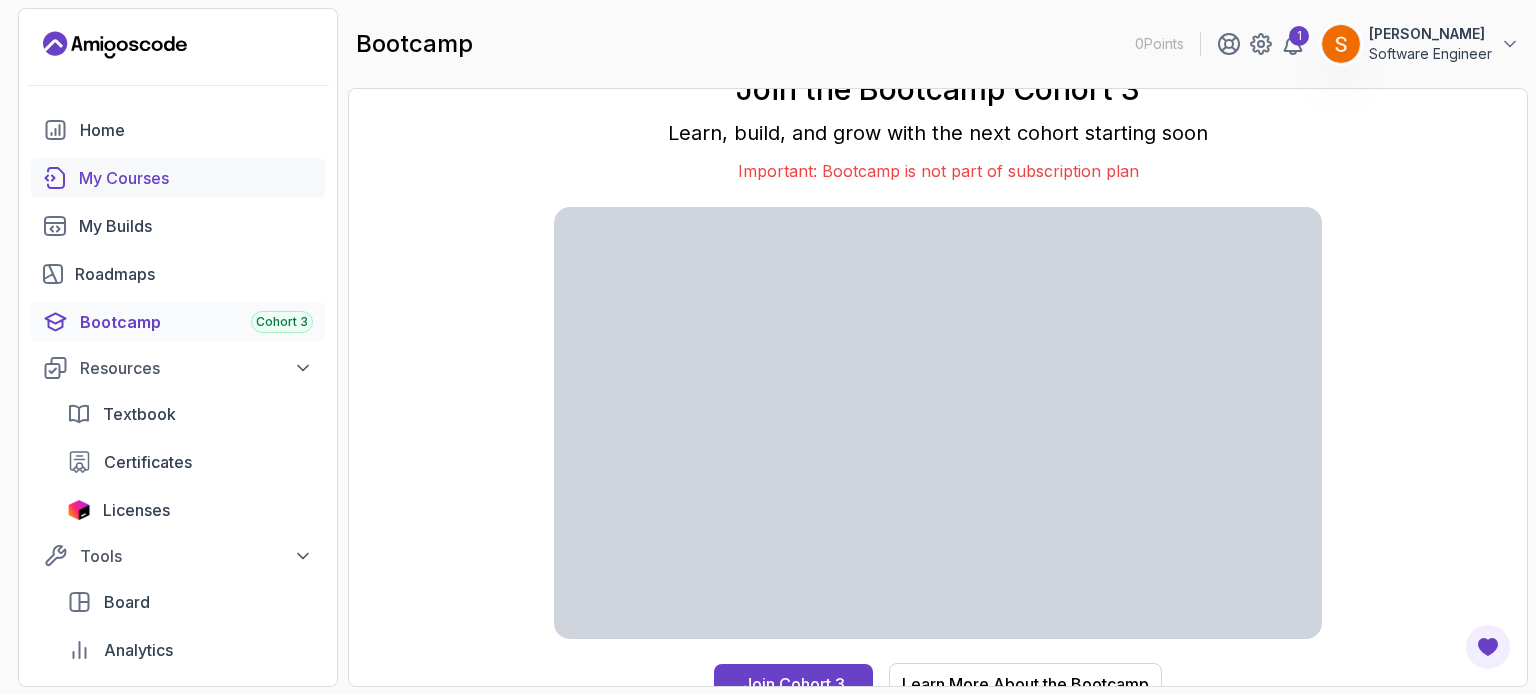 click on "My Courses" at bounding box center (196, 178) 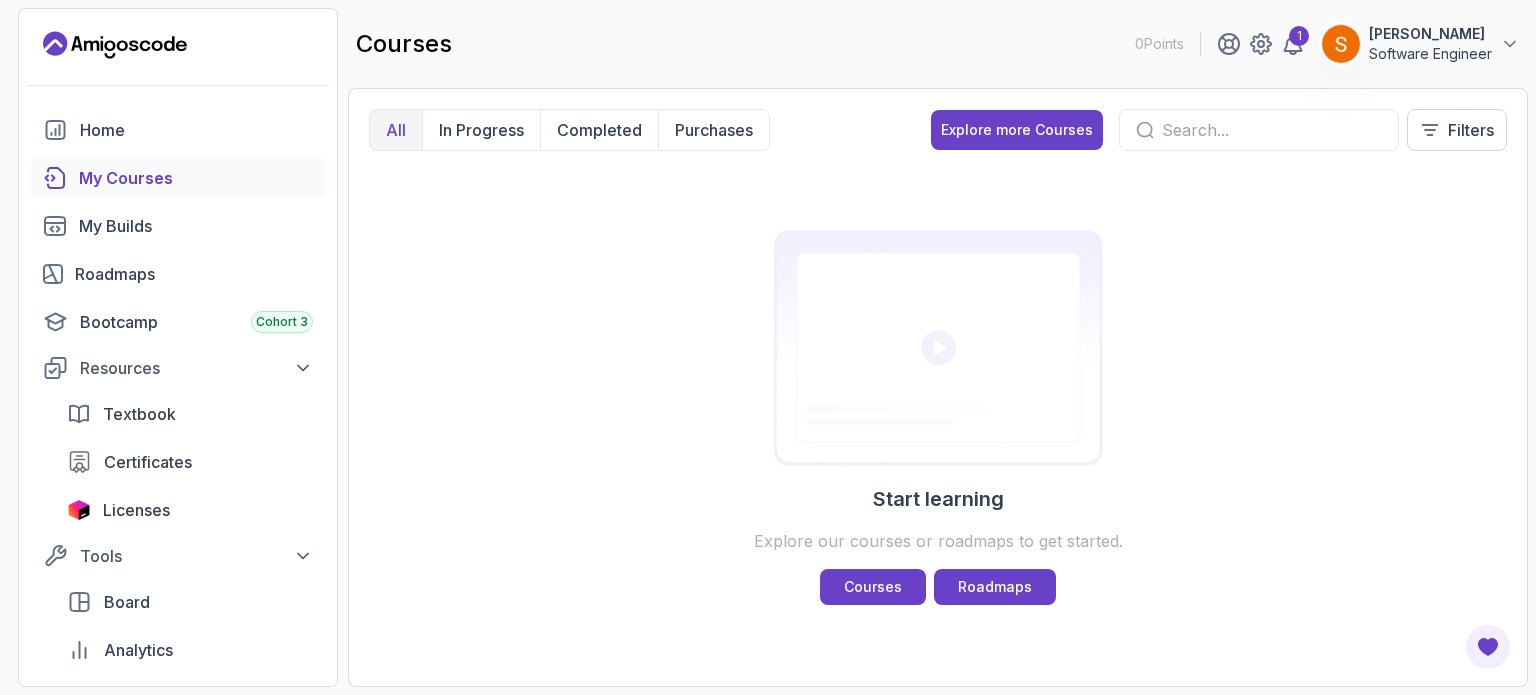click at bounding box center [1272, 130] 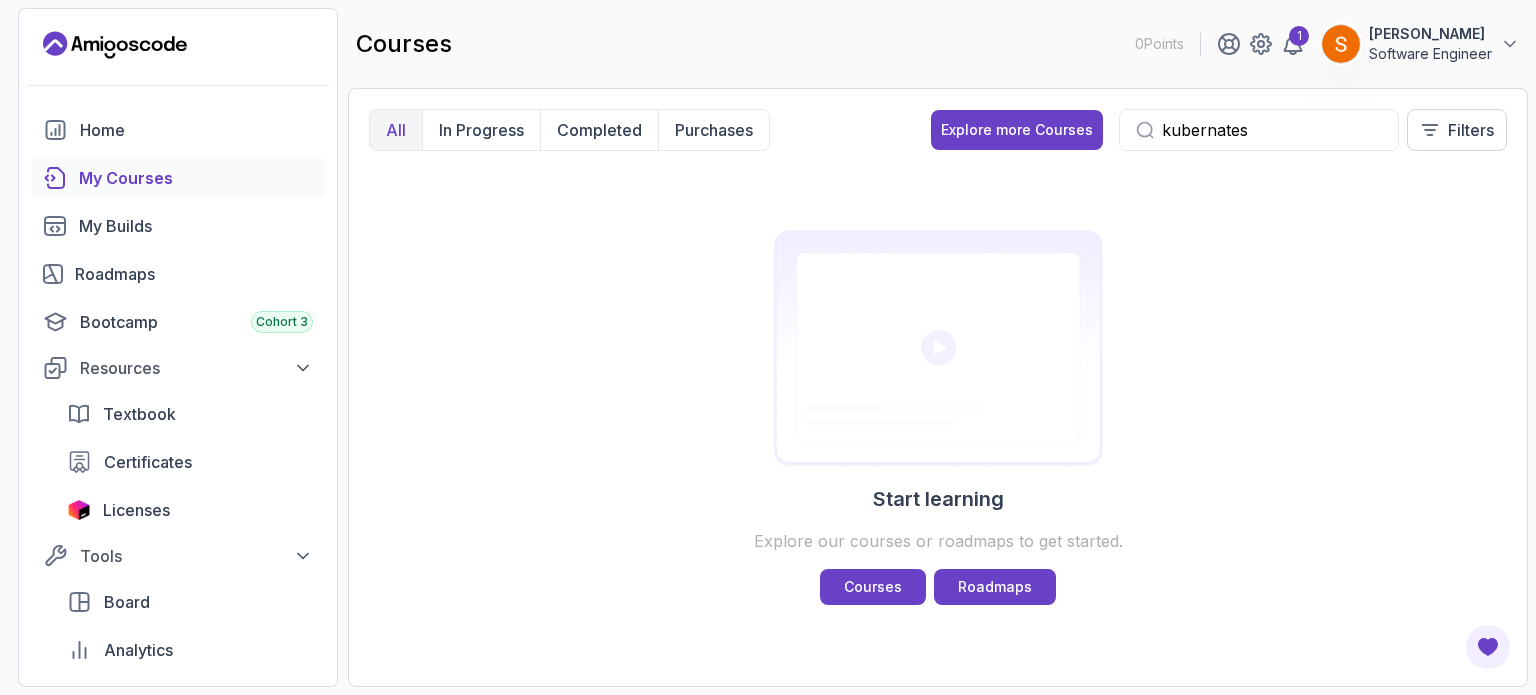drag, startPoint x: 1264, startPoint y: 127, endPoint x: 1058, endPoint y: 181, distance: 212.96008 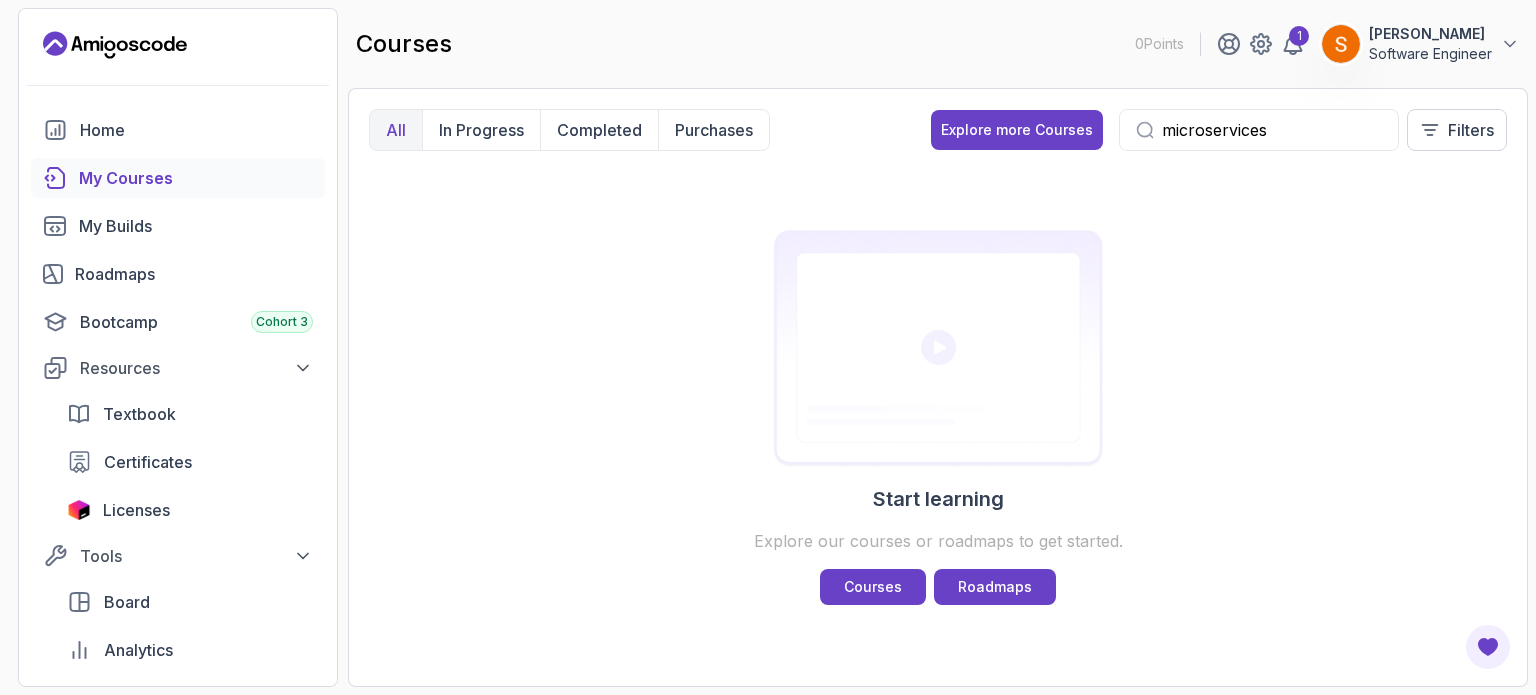 type on "microservices" 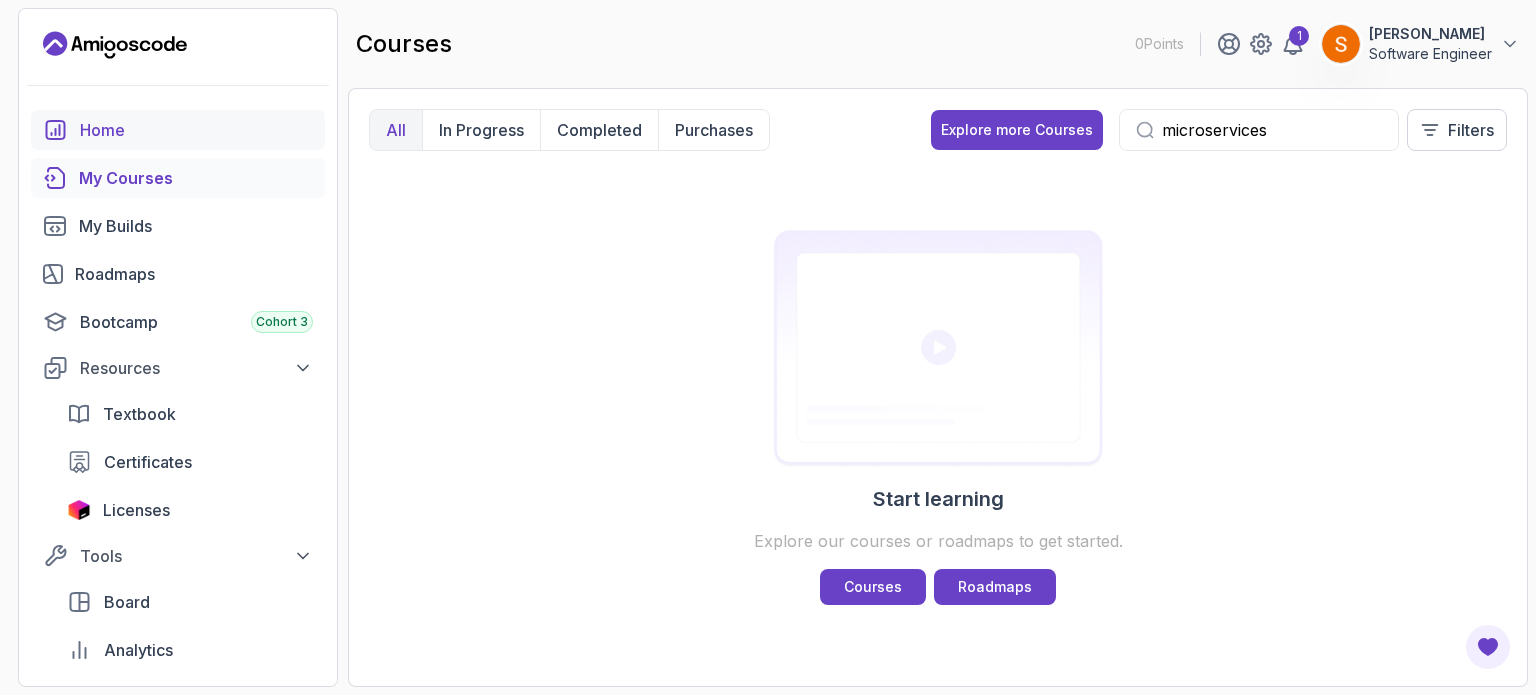 click on "Home" at bounding box center [196, 130] 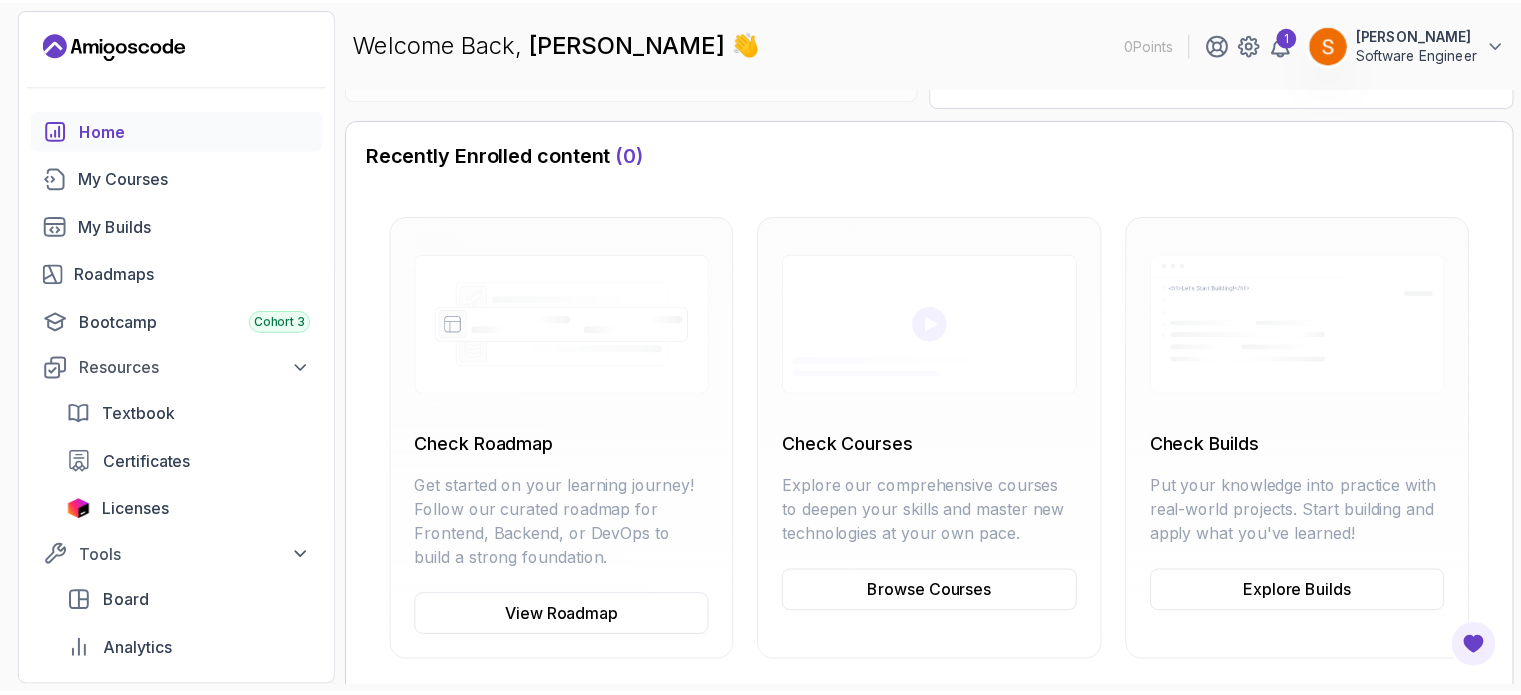 scroll, scrollTop: 506, scrollLeft: 0, axis: vertical 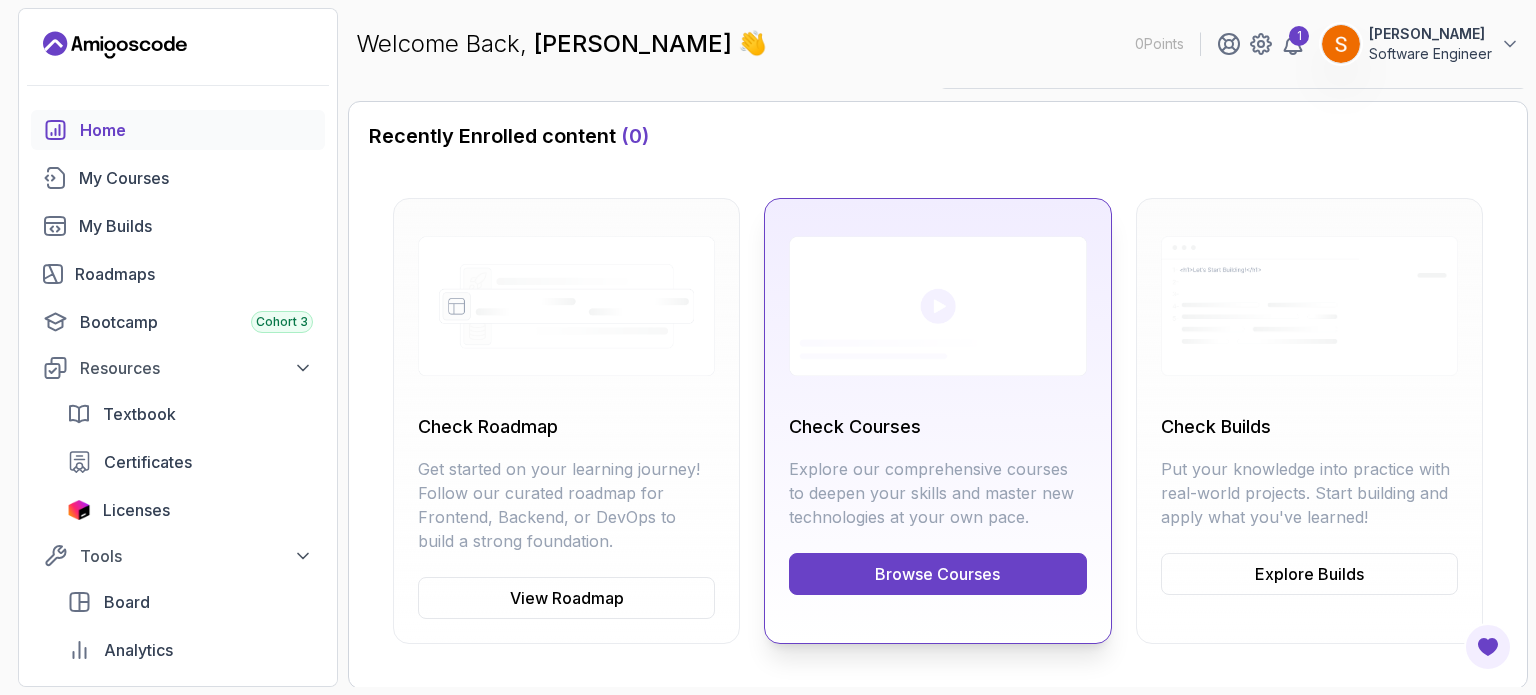 click on "Browse Courses" at bounding box center [937, 574] 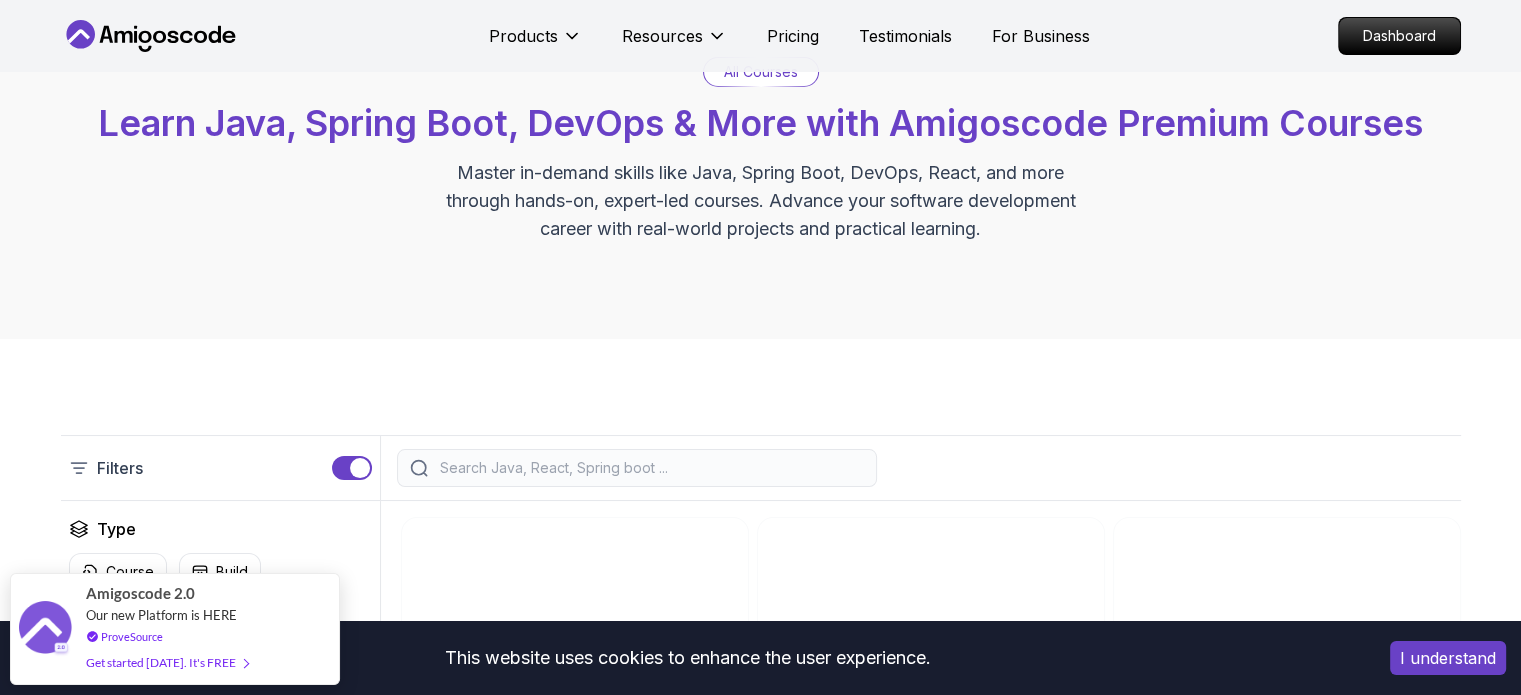 scroll, scrollTop: 112, scrollLeft: 0, axis: vertical 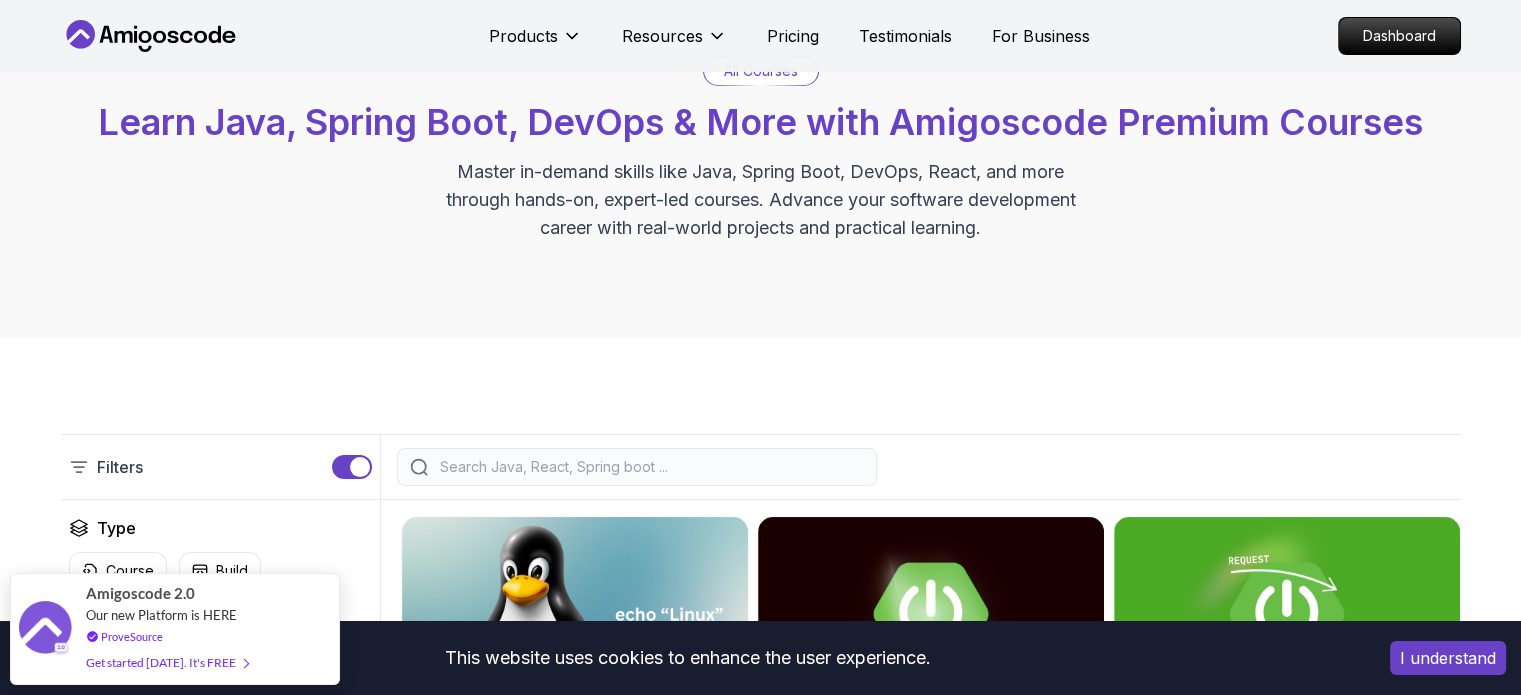 click at bounding box center (650, 467) 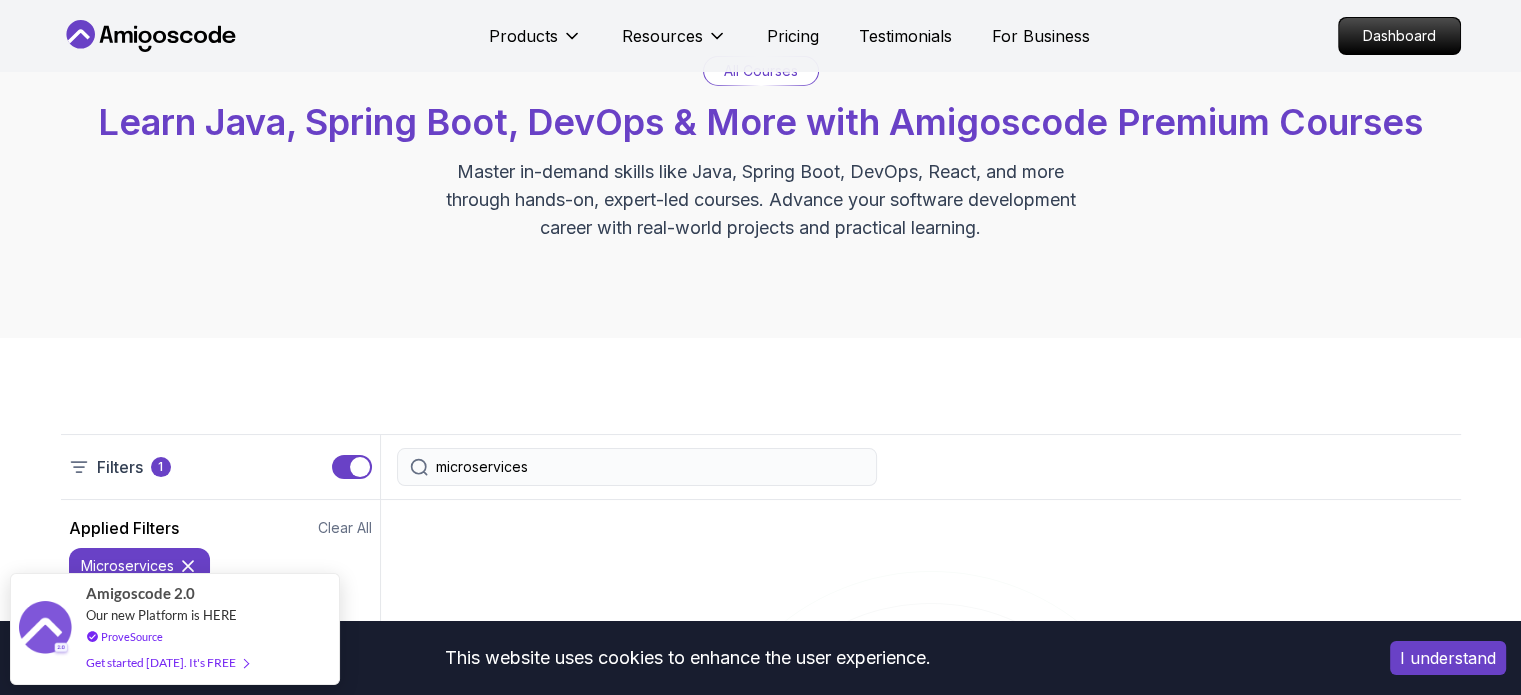 type on "microservices" 